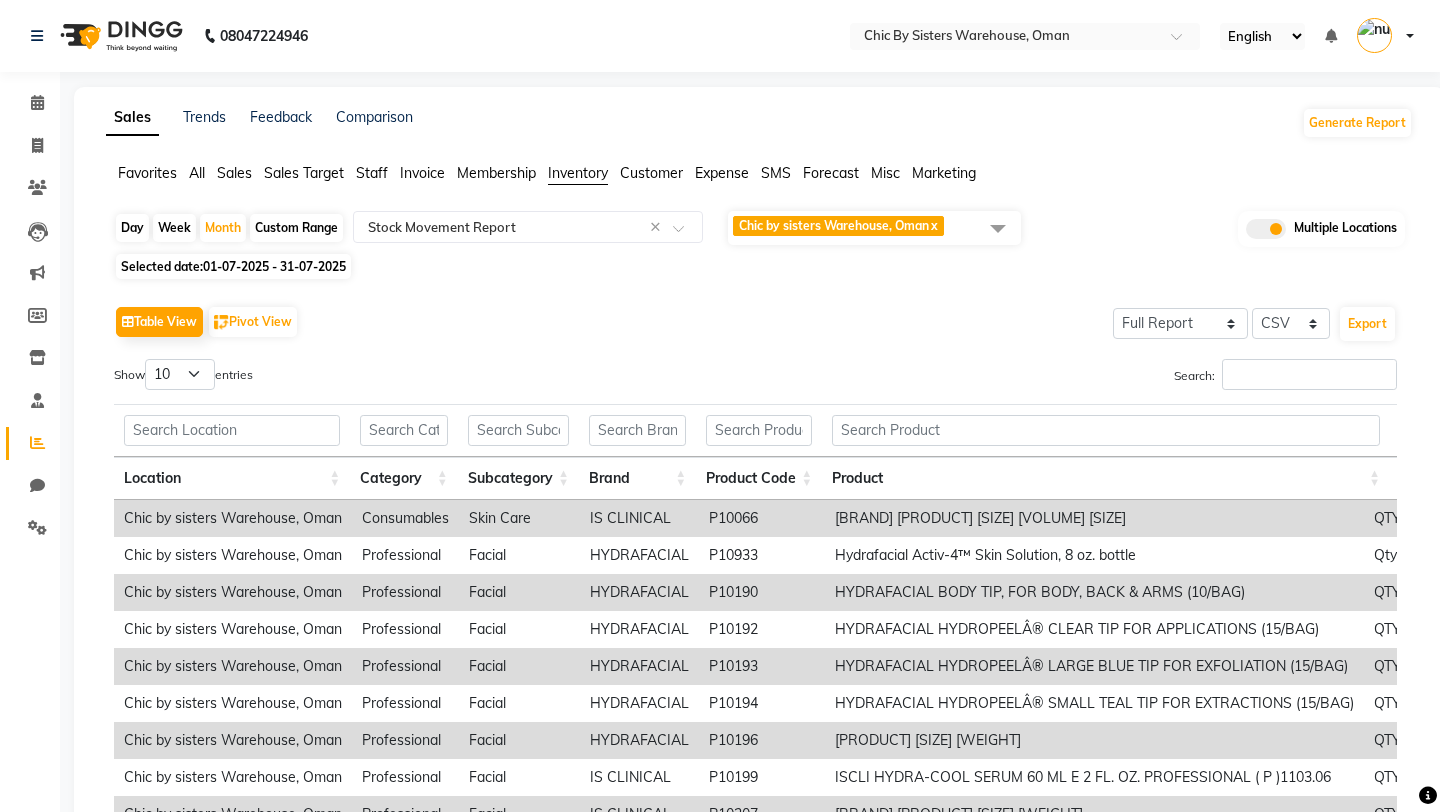 select on "full_report" 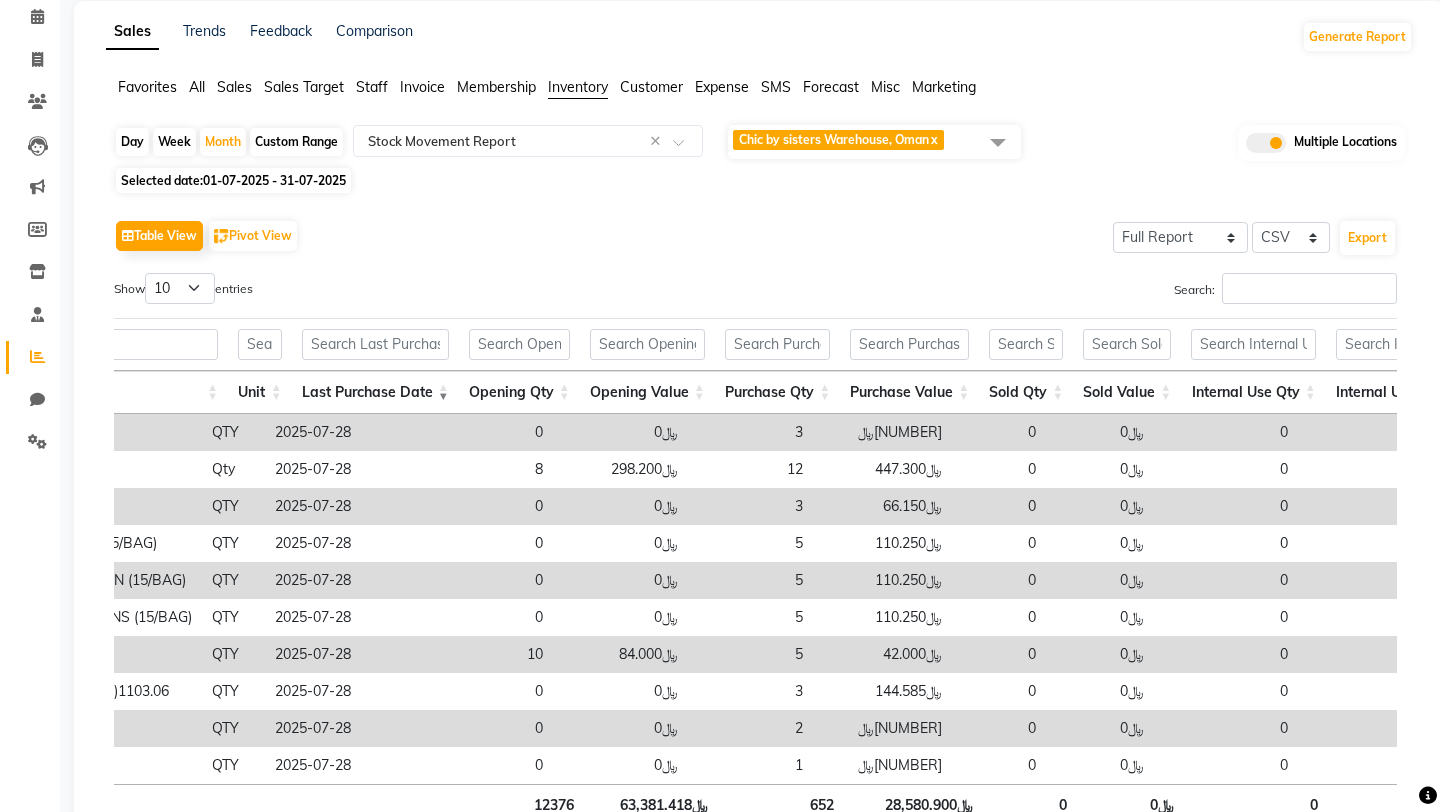 scroll, scrollTop: 92, scrollLeft: 0, axis: vertical 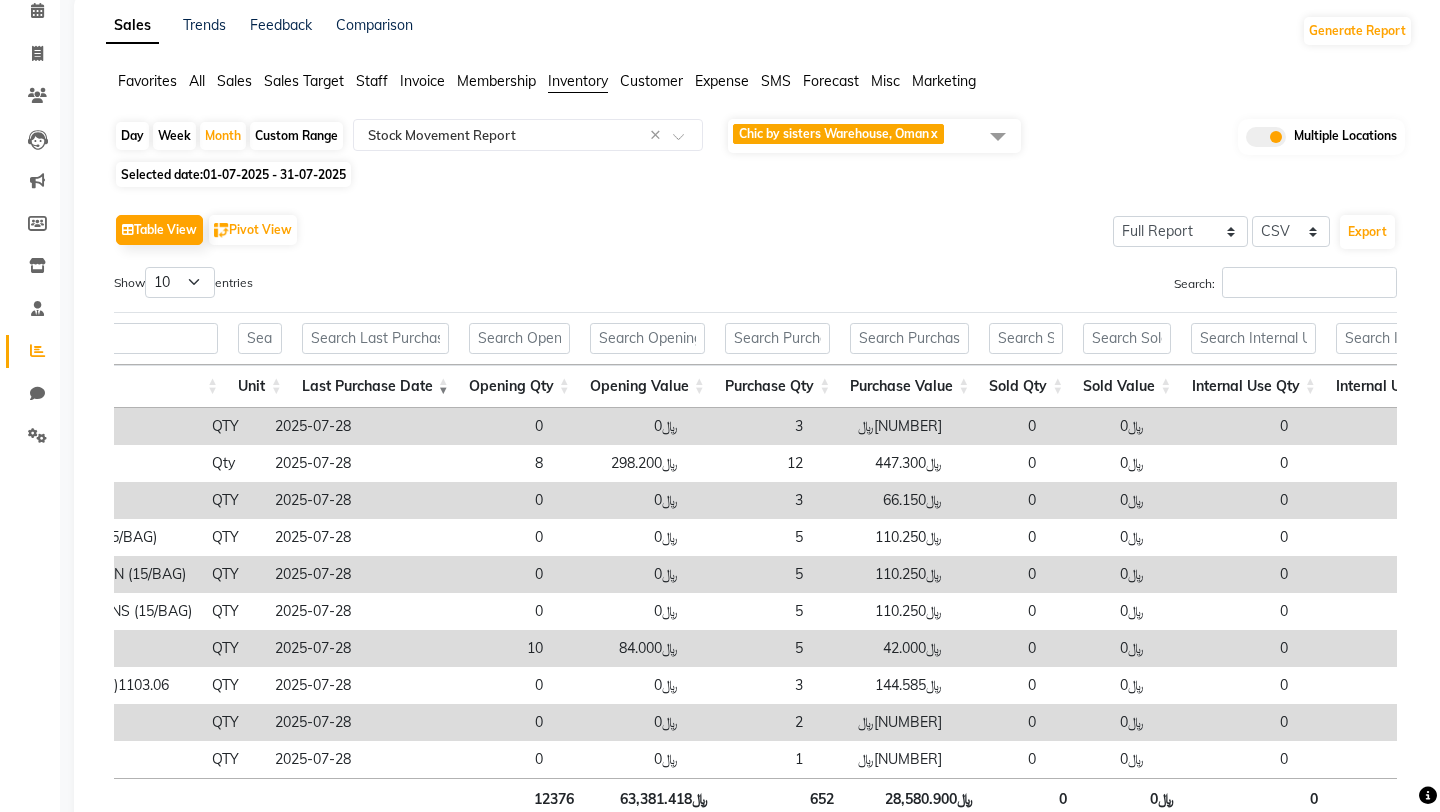 click 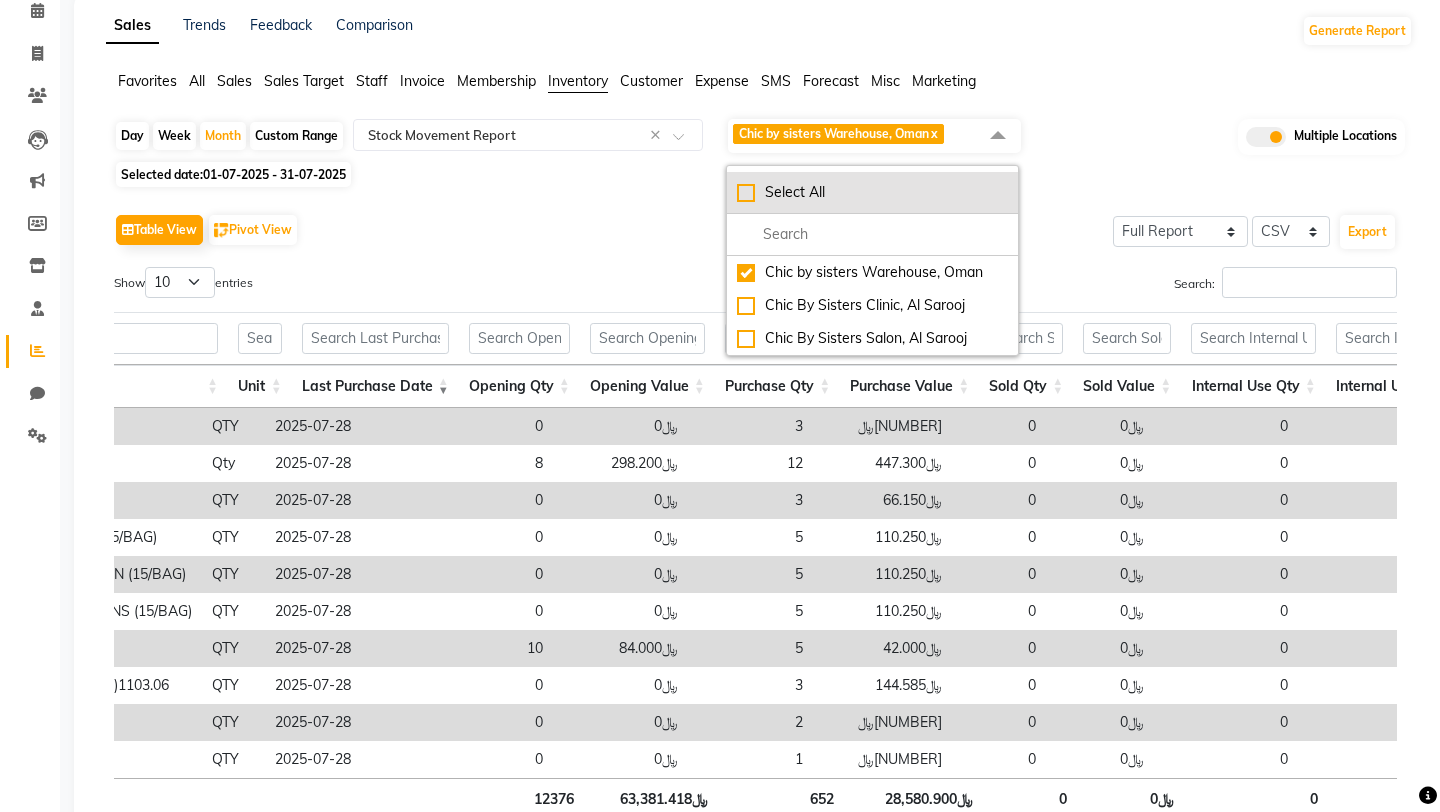 click on "Select All" 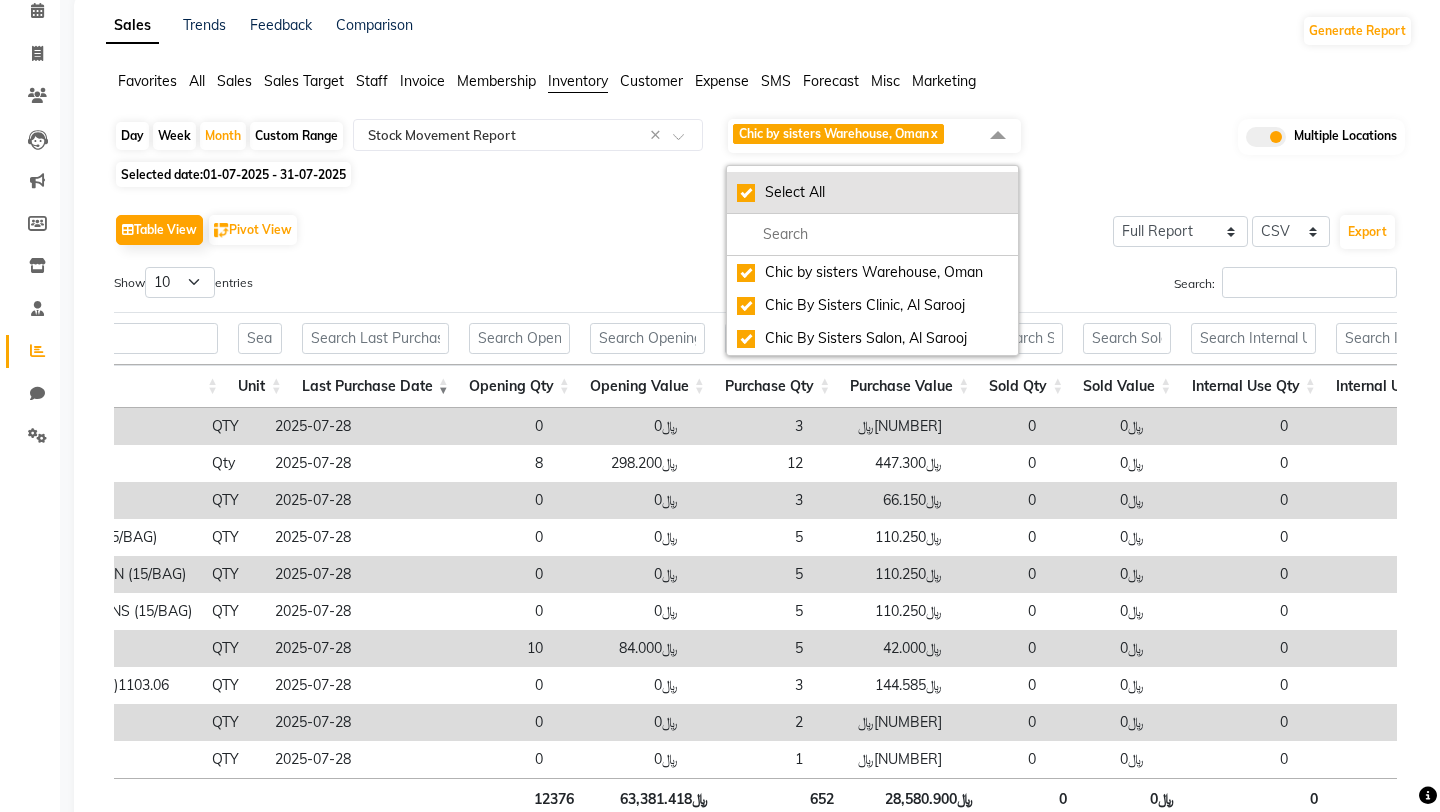 checkbox on "true" 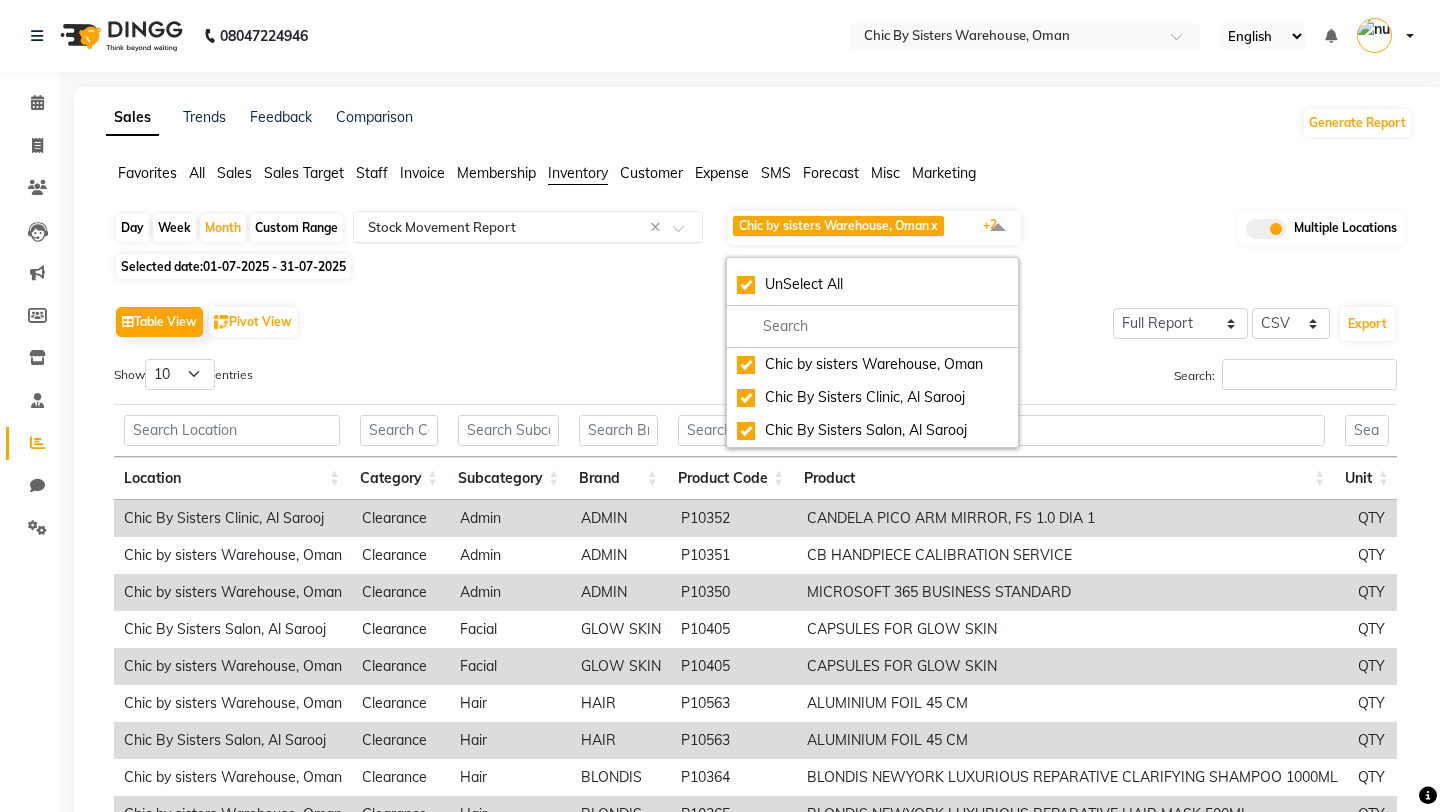 click on "Select Report Type × Stock Movement Report ×" 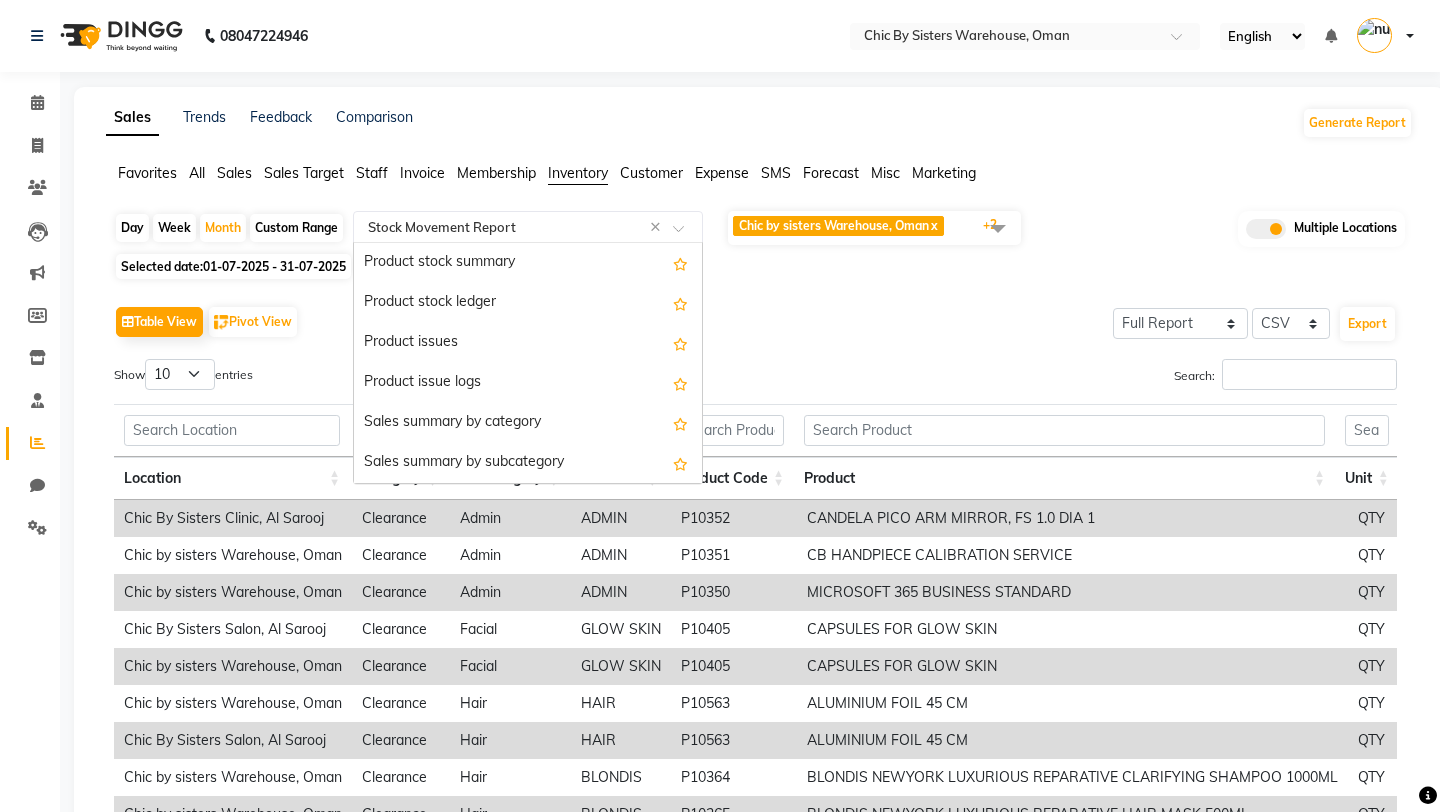 scroll, scrollTop: 720, scrollLeft: 0, axis: vertical 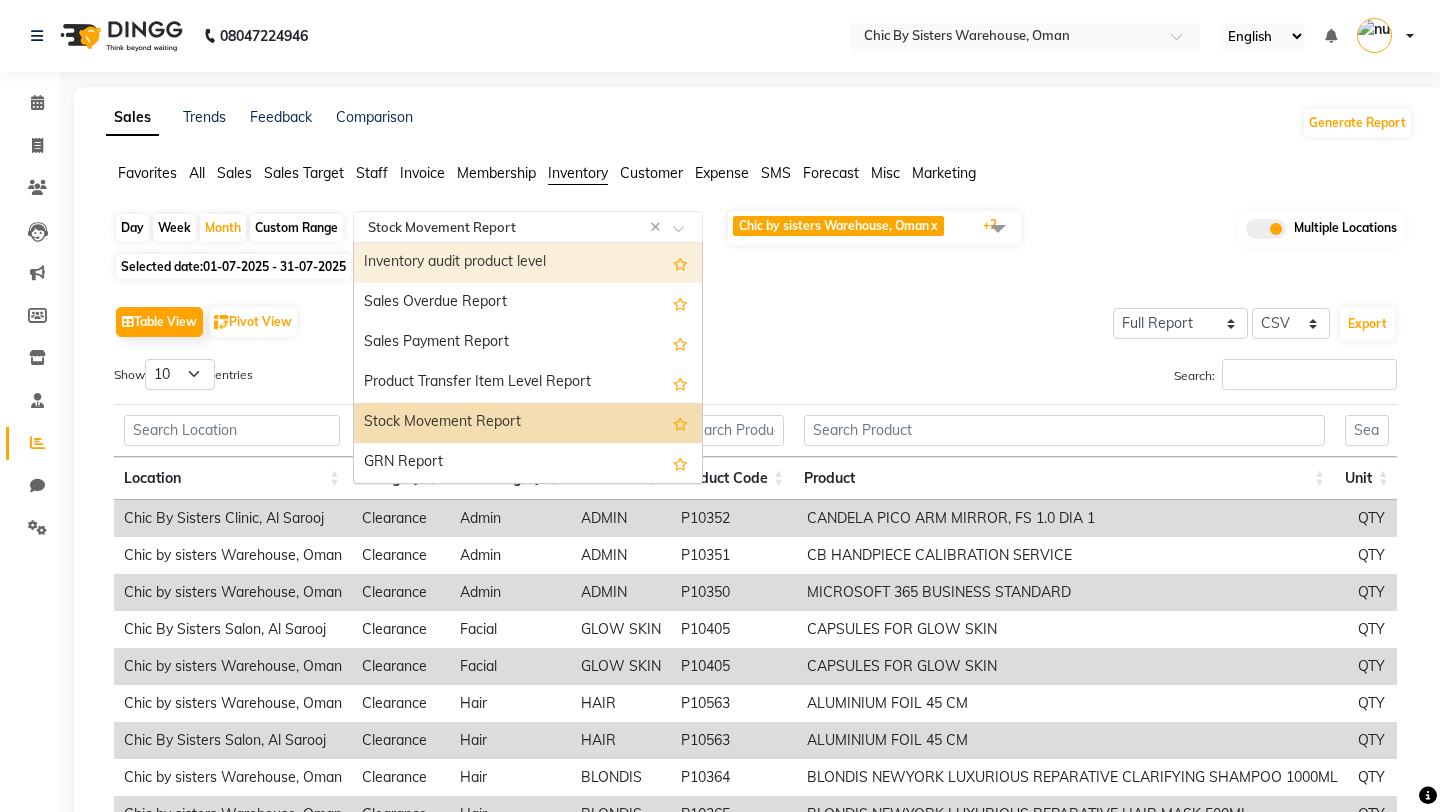 click on "Show  10 25 50 100  entries" at bounding box center [427, 378] 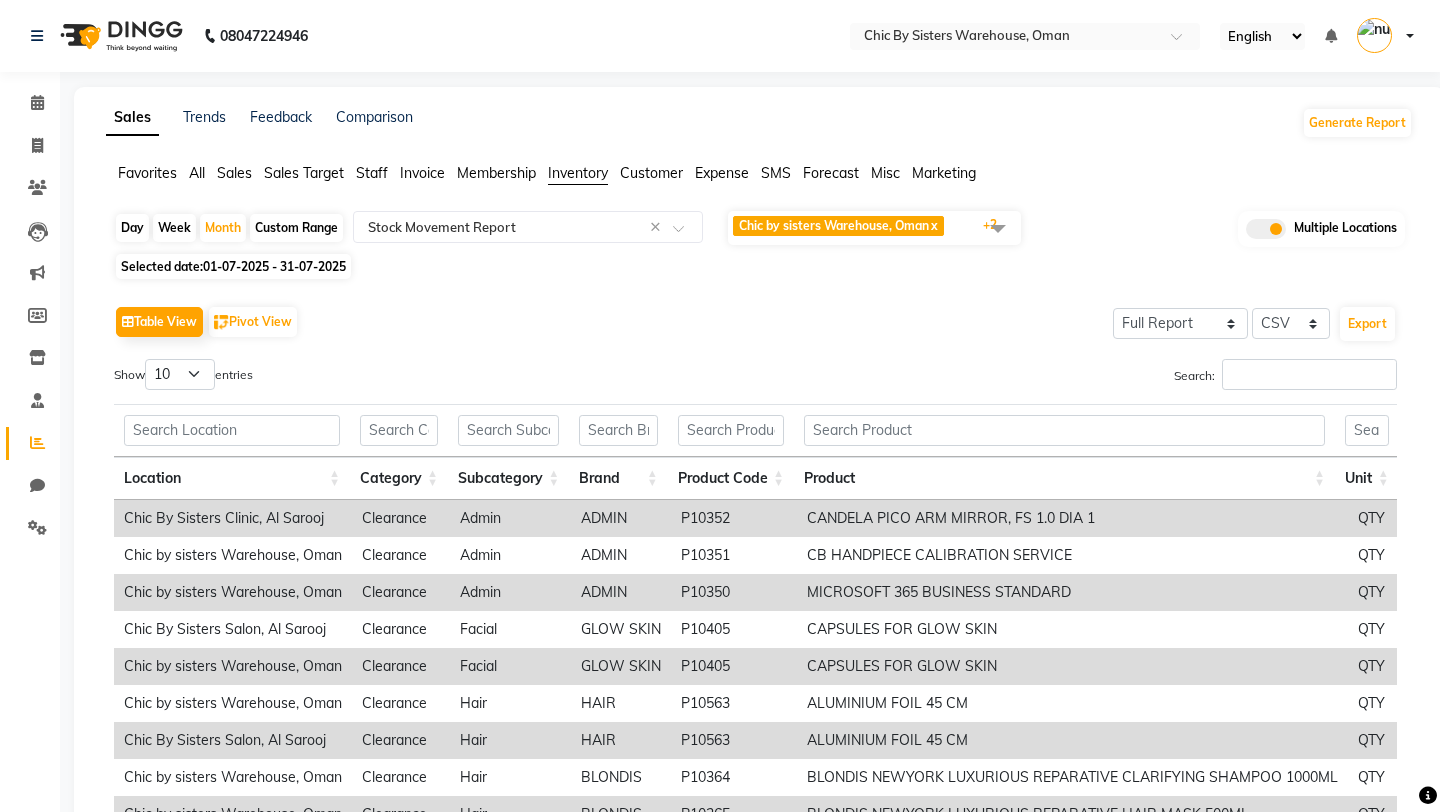 click on "Custom Range" 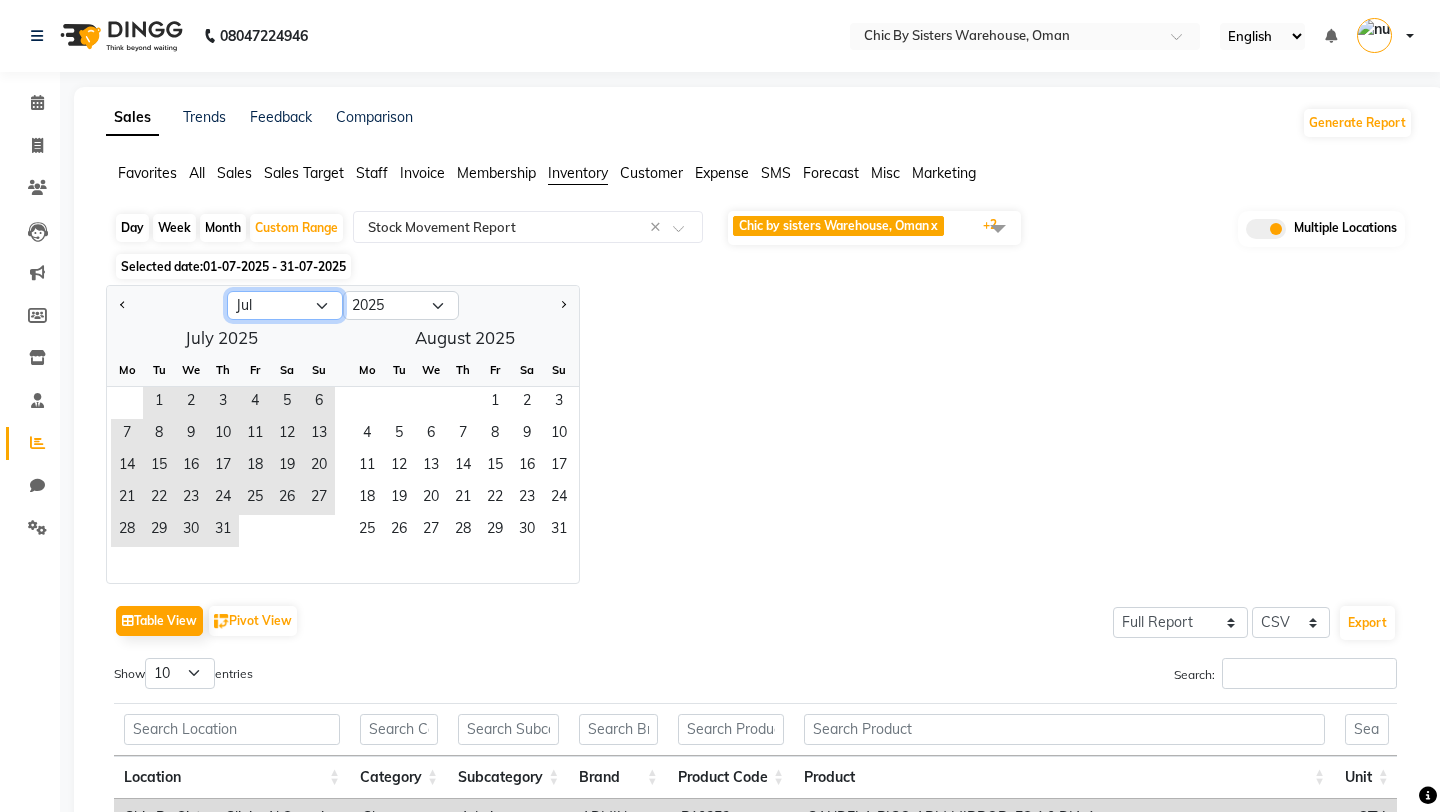 click on "Jan Feb Mar Apr May Jun Jul Aug Sep Oct Nov Dec" 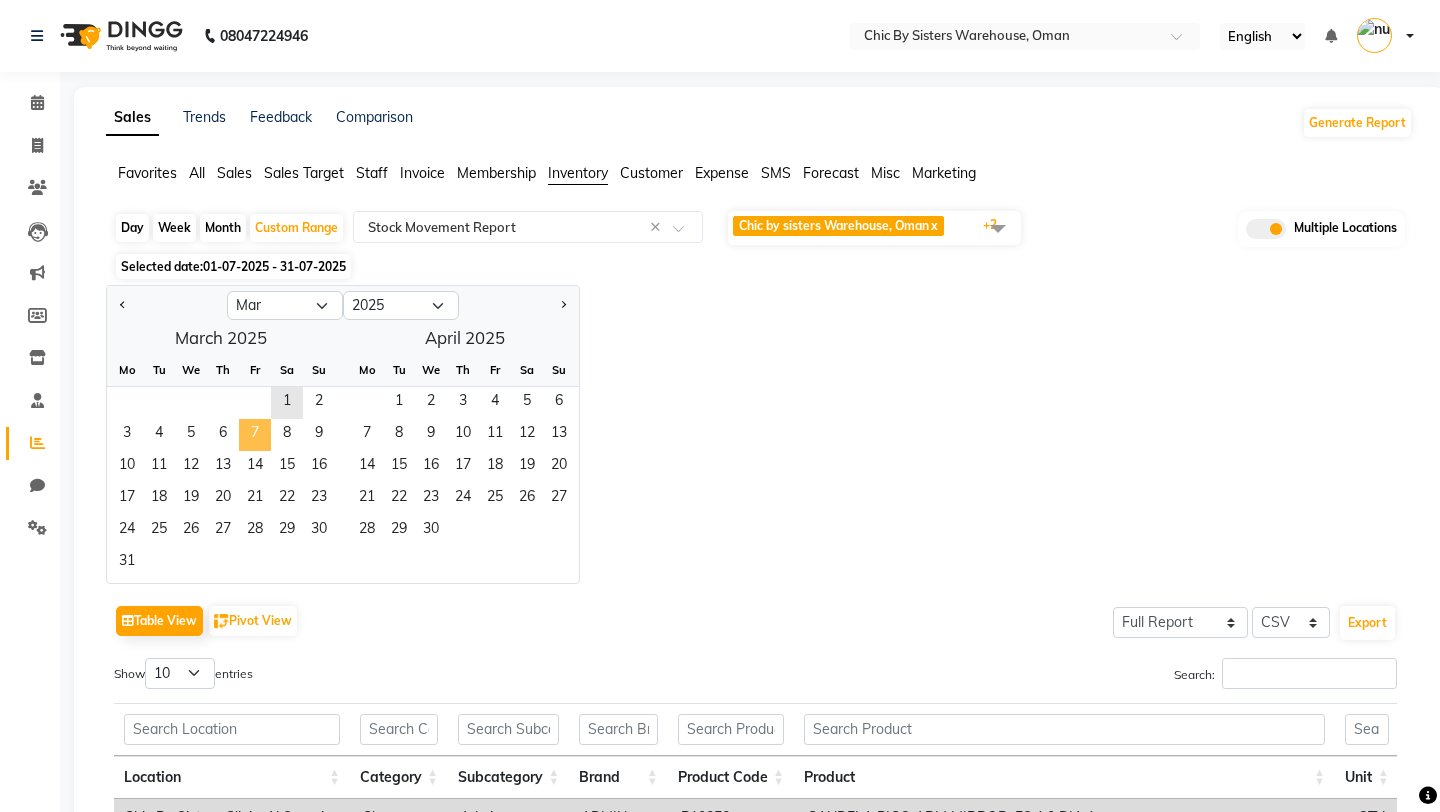 click on "7" 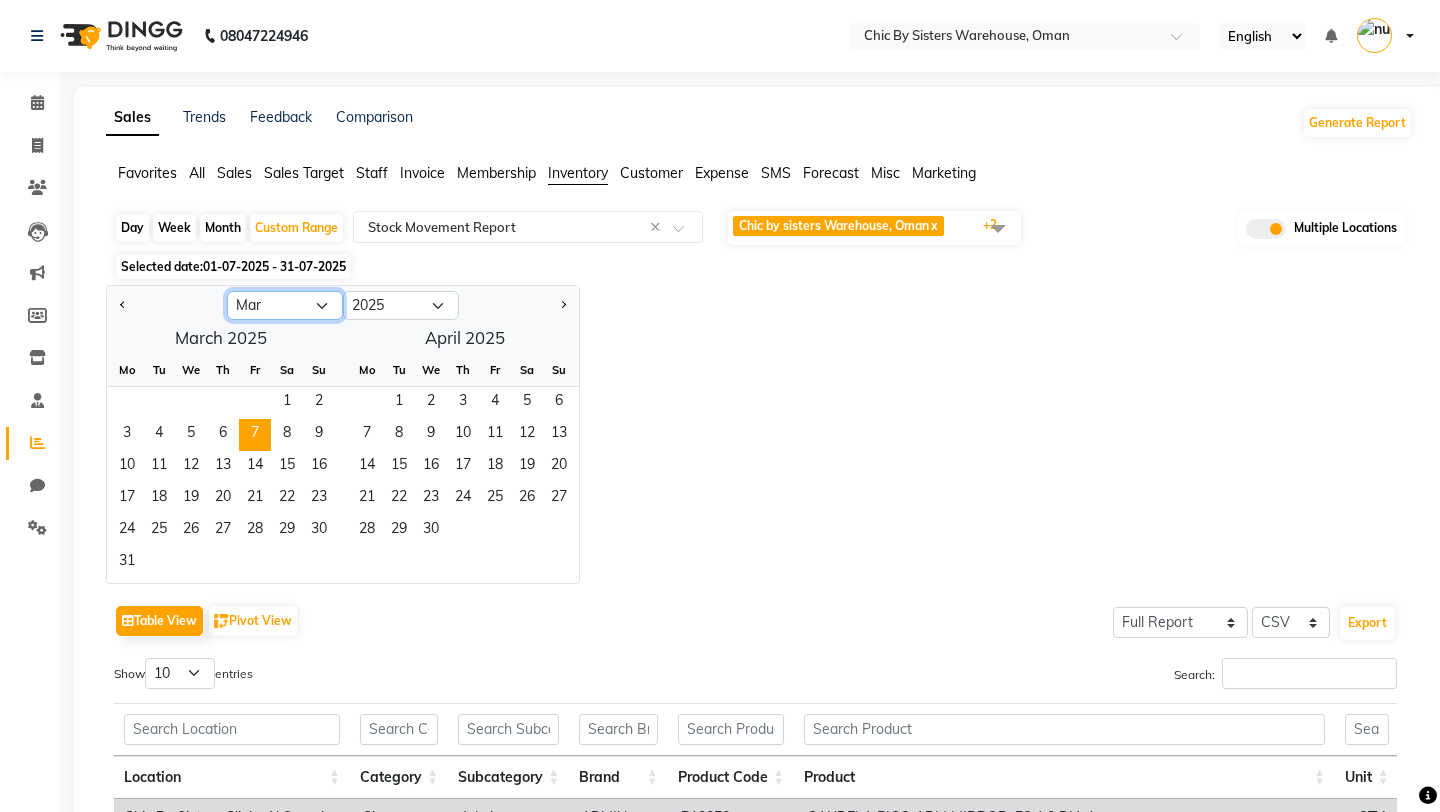 click on "Jan Feb Mar Apr May Jun Jul Aug Sep Oct Nov Dec" 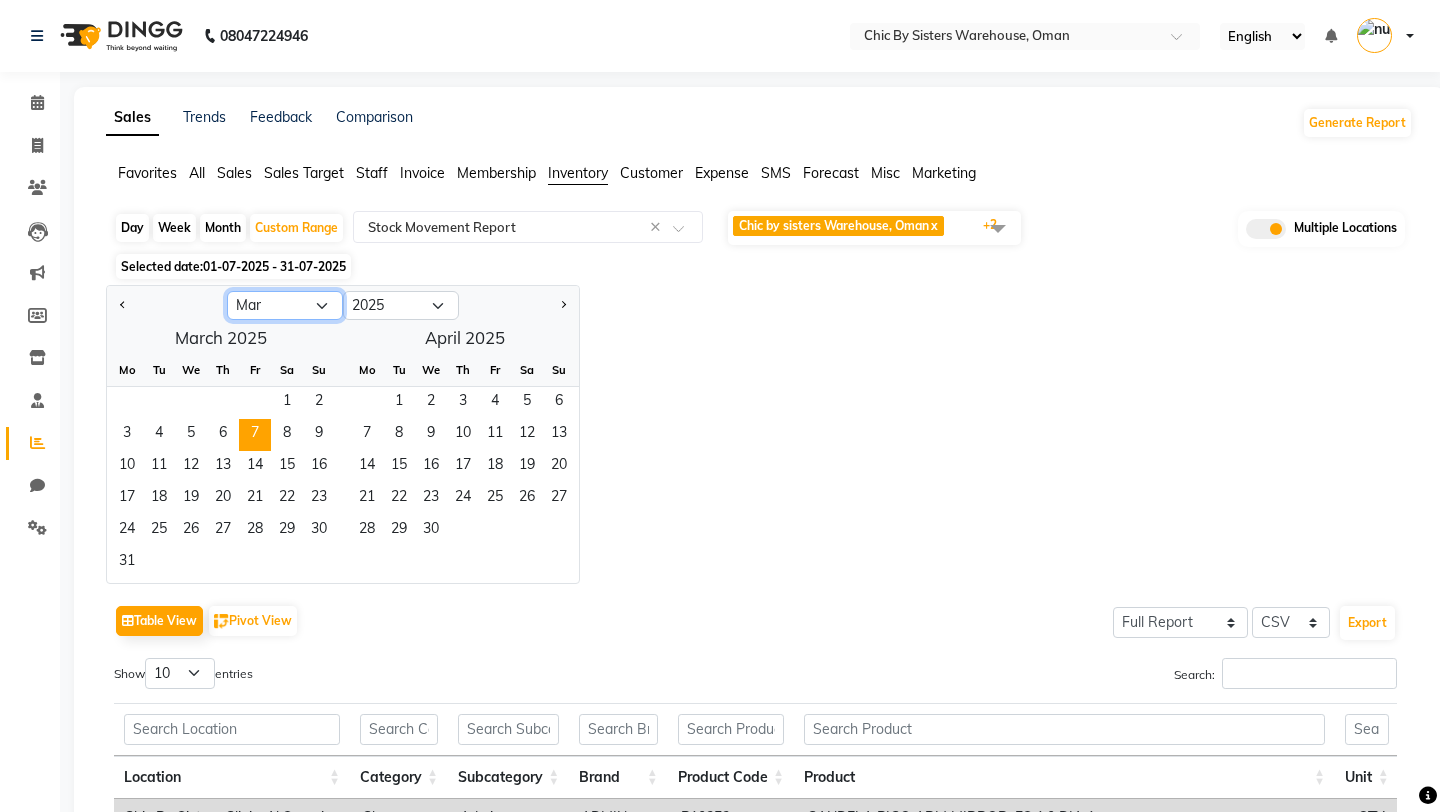 select on "7" 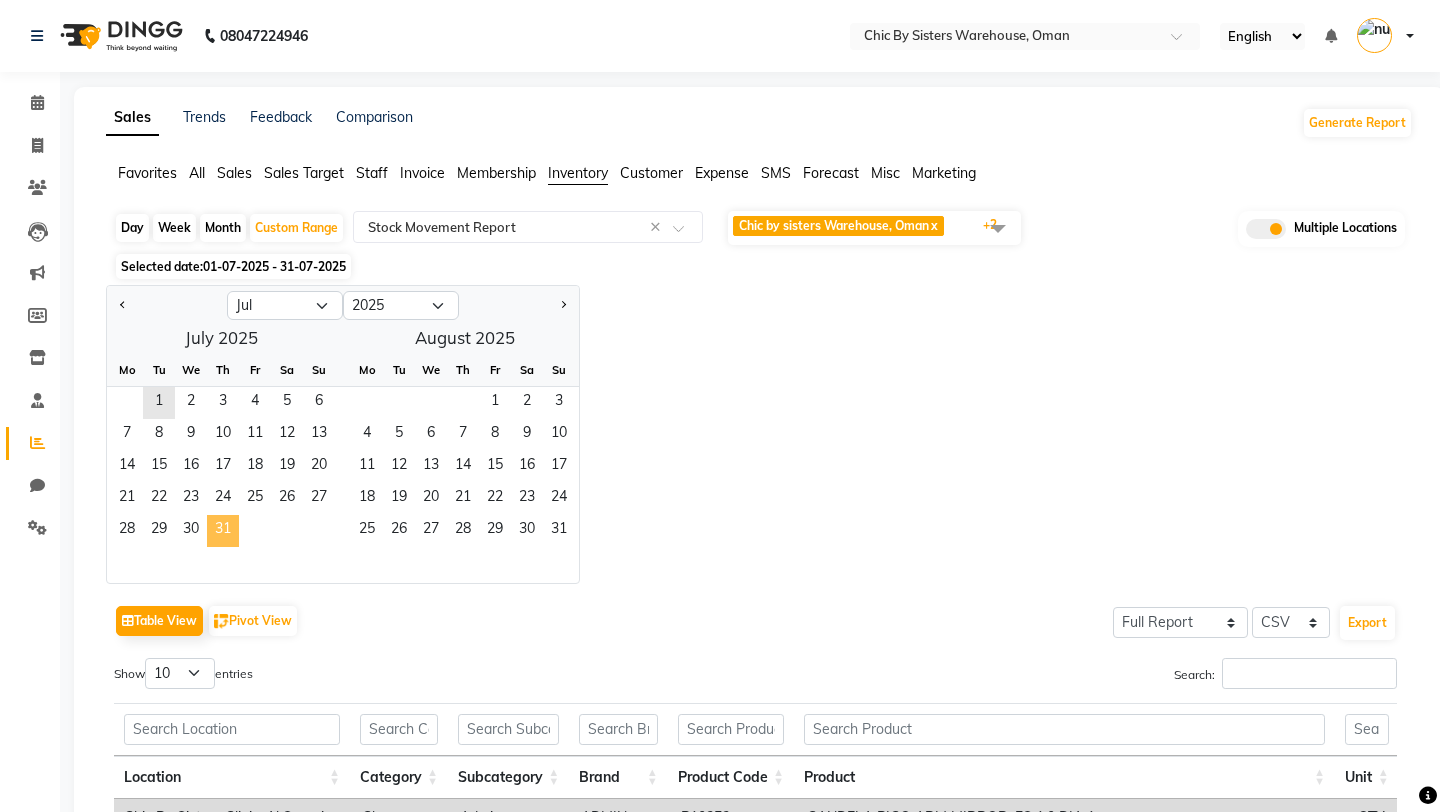 click on "31" 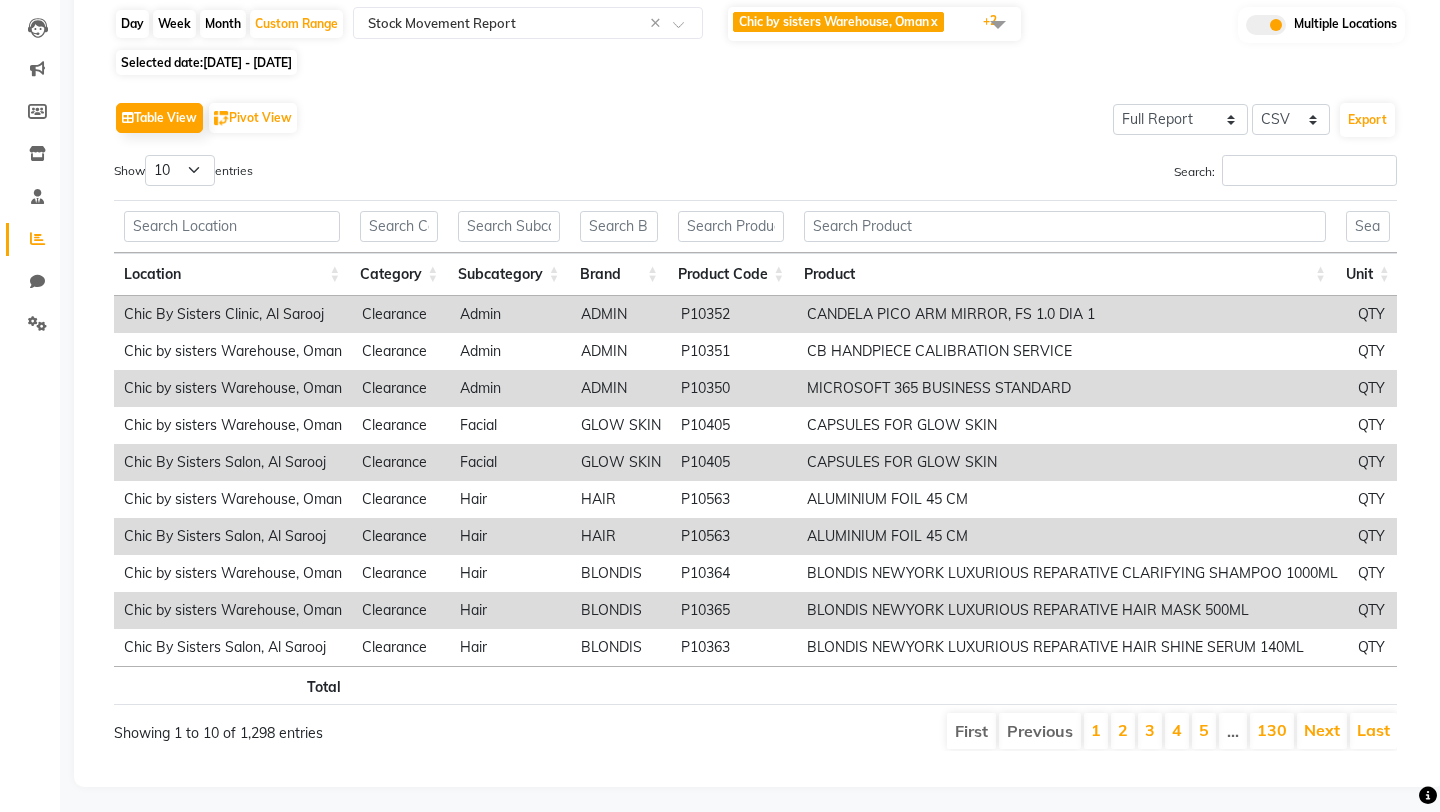 scroll, scrollTop: 207, scrollLeft: 0, axis: vertical 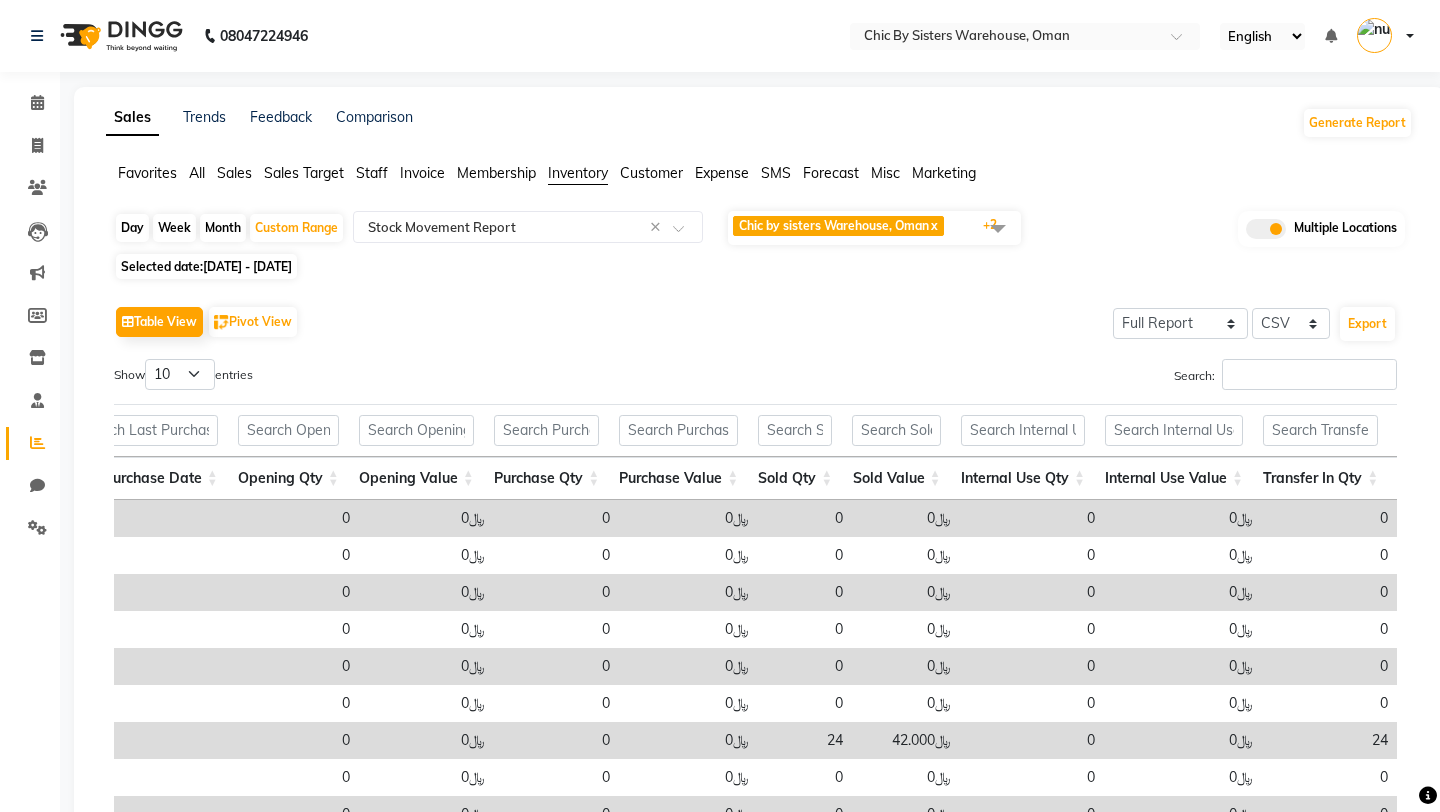 click on "Favorites All Sales Sales Target Staff Invoice Membership Inventory Customer Expense SMS Forecast Misc Marketing" 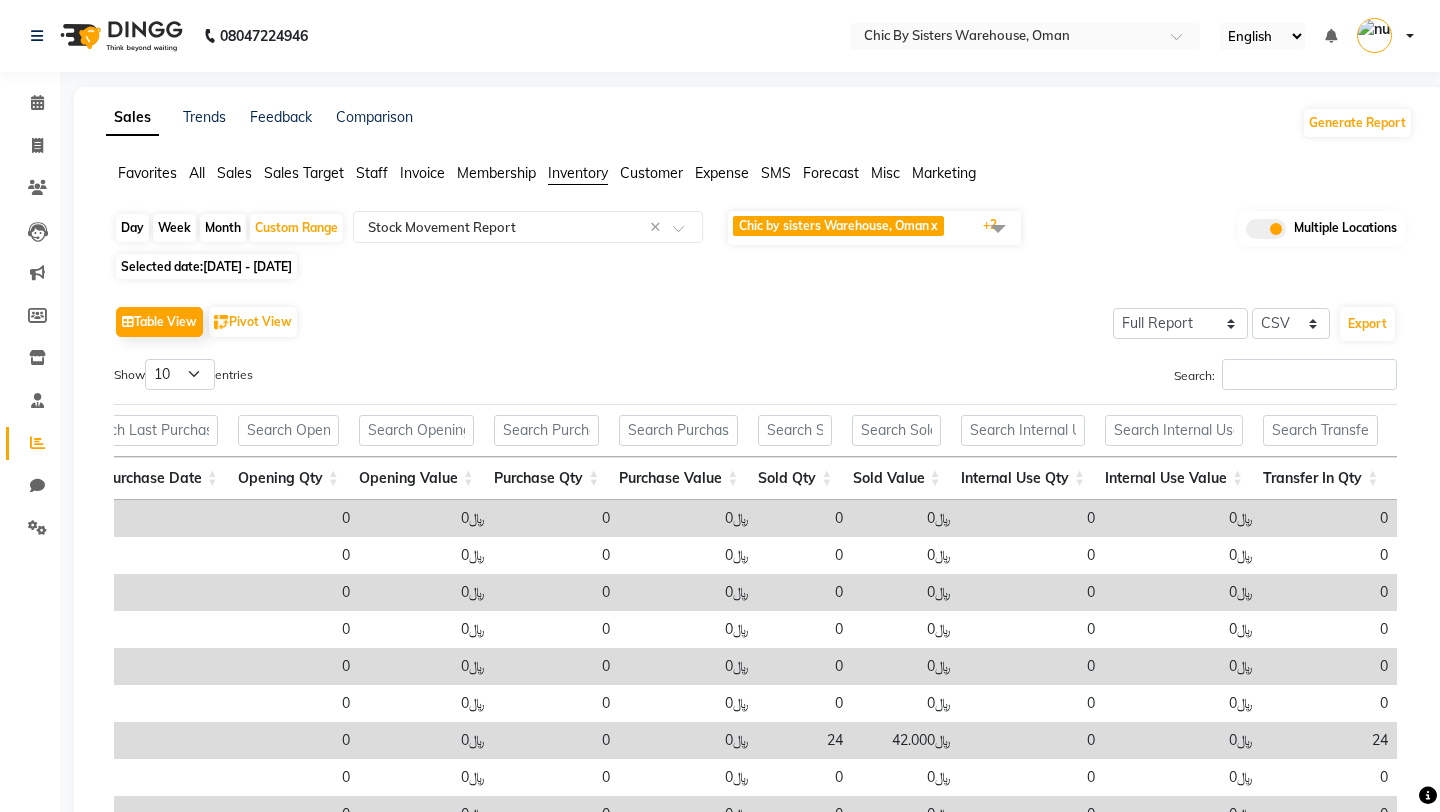click 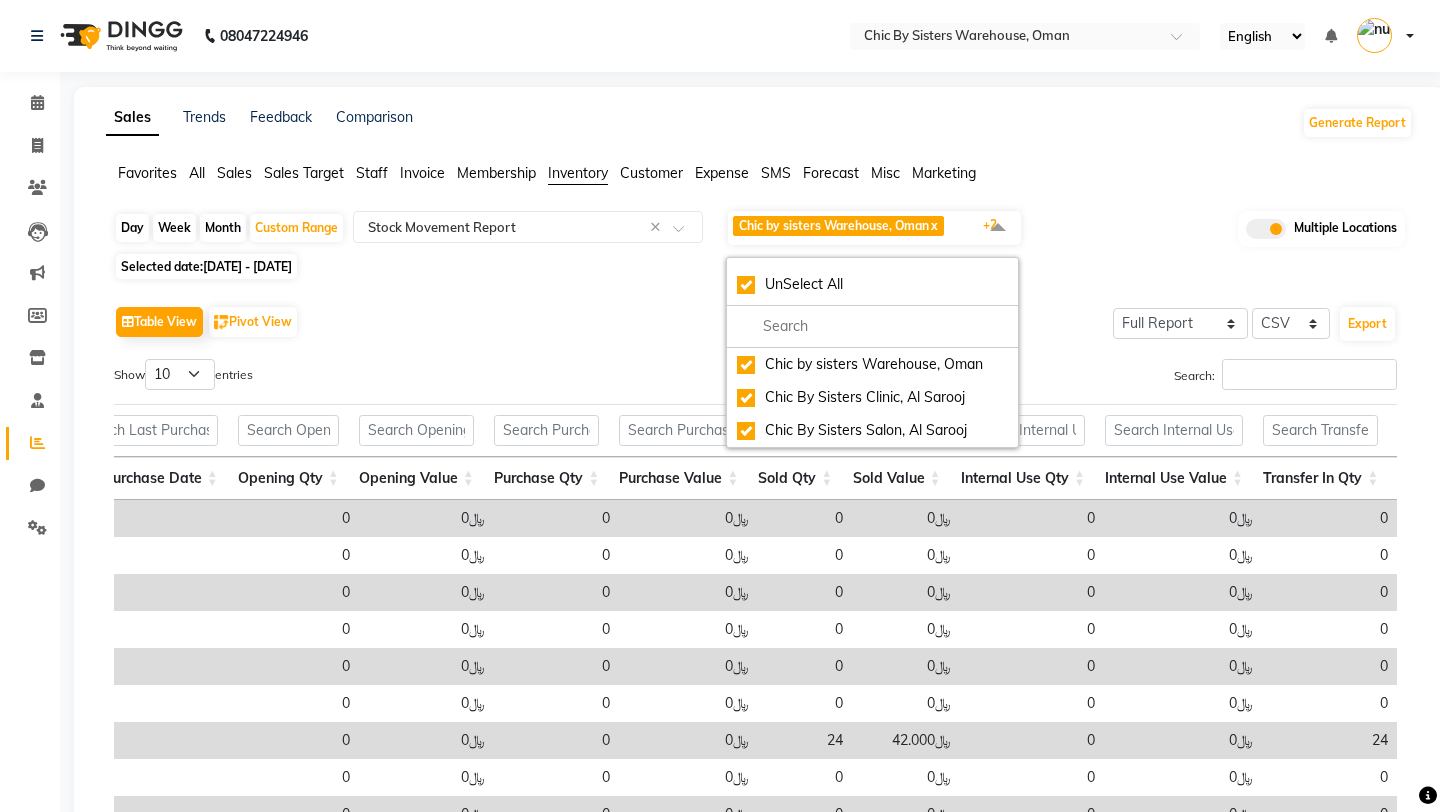 click on "Table View   Pivot View  Select Full Report Filtered Report Select CSV PDF  Export" 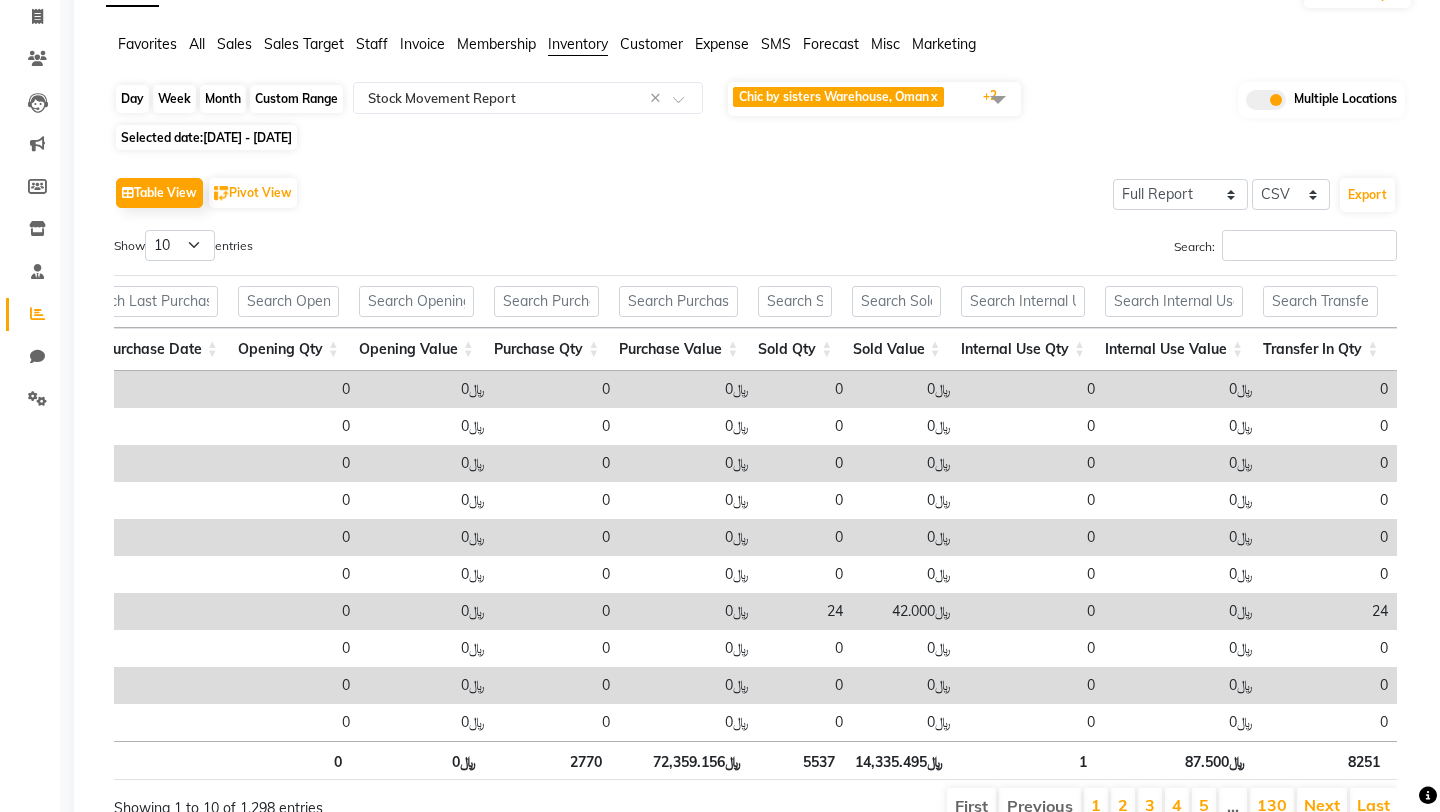 click on "Custom Range" 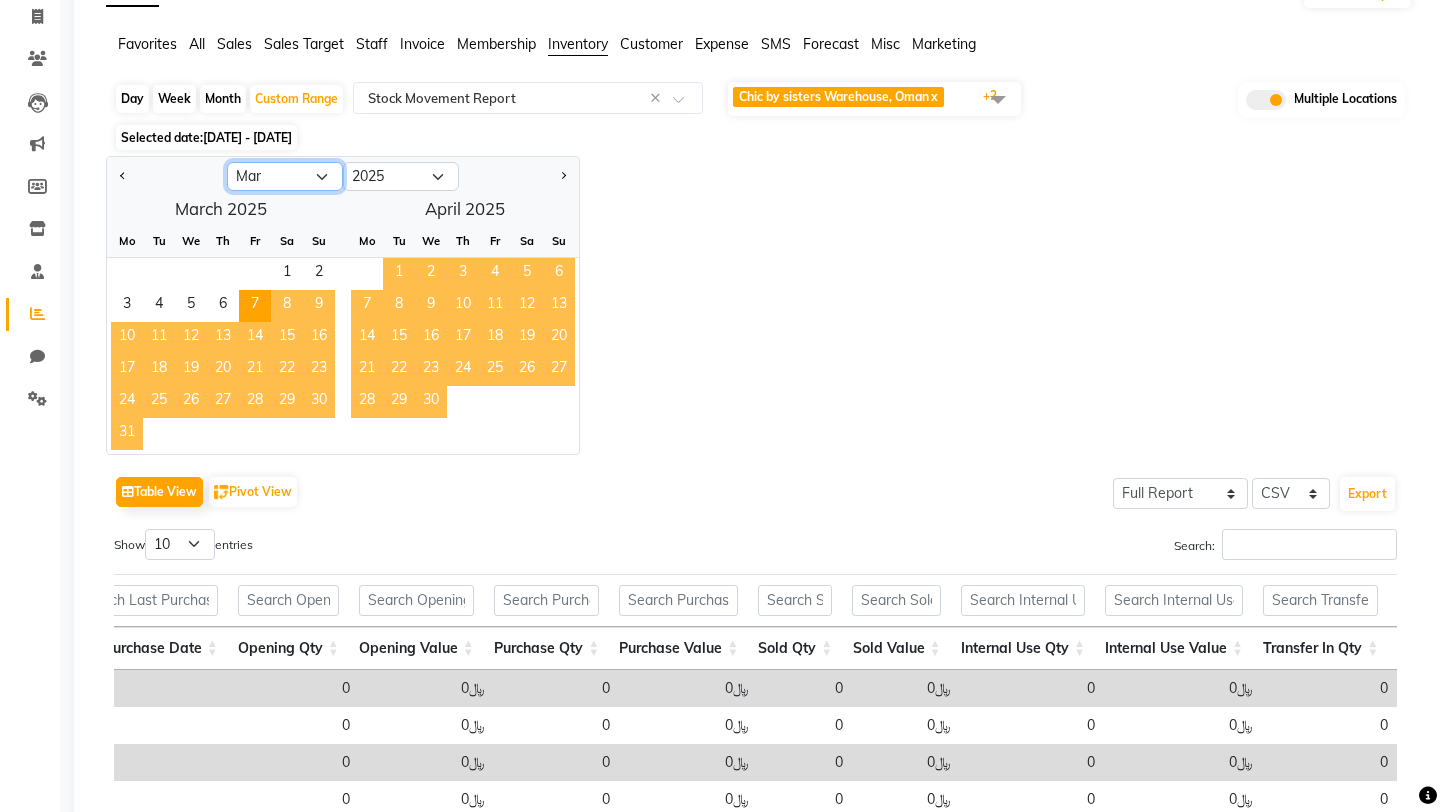 click on "Jan Feb Mar Apr May Jun Jul Aug Sep Oct Nov Dec" 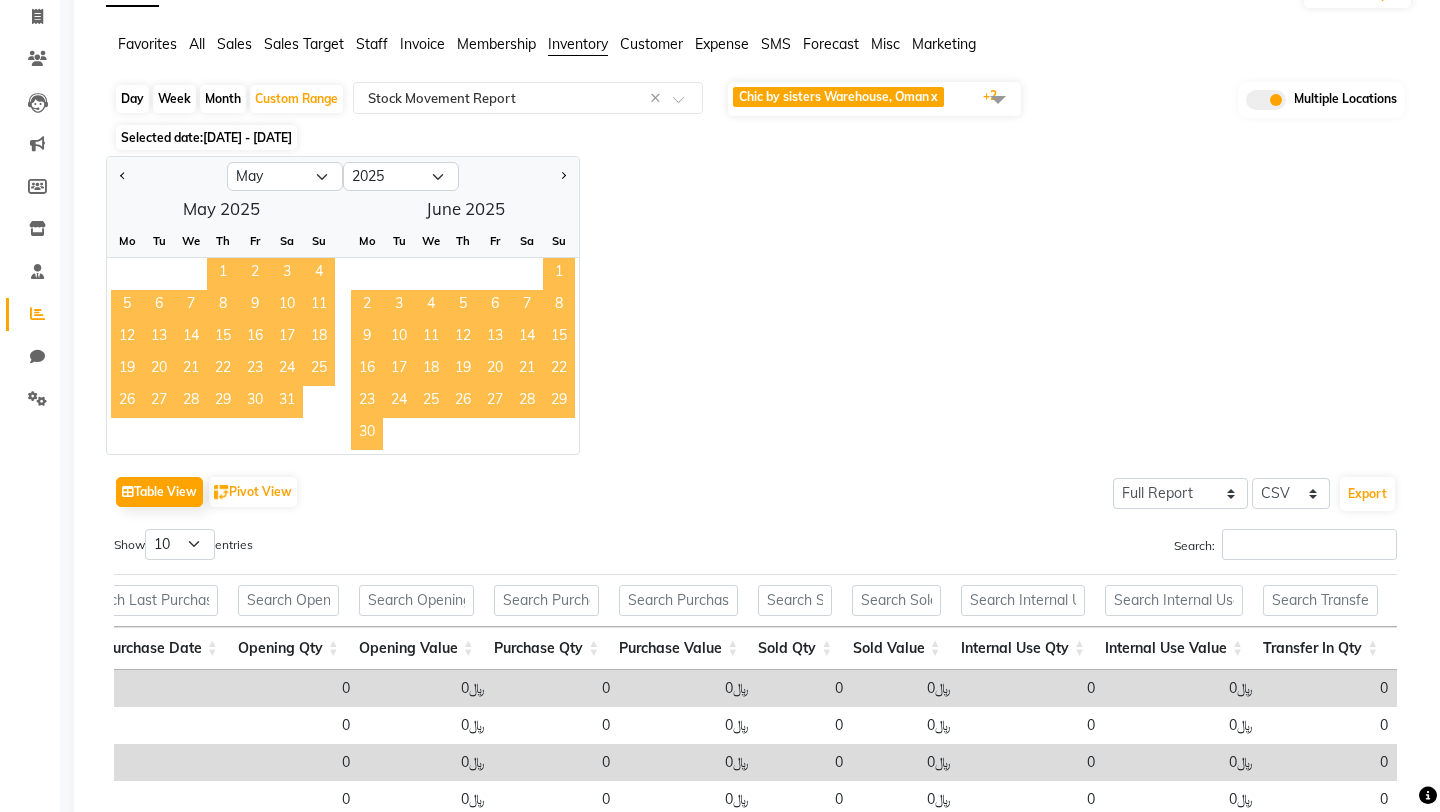 click on "7" 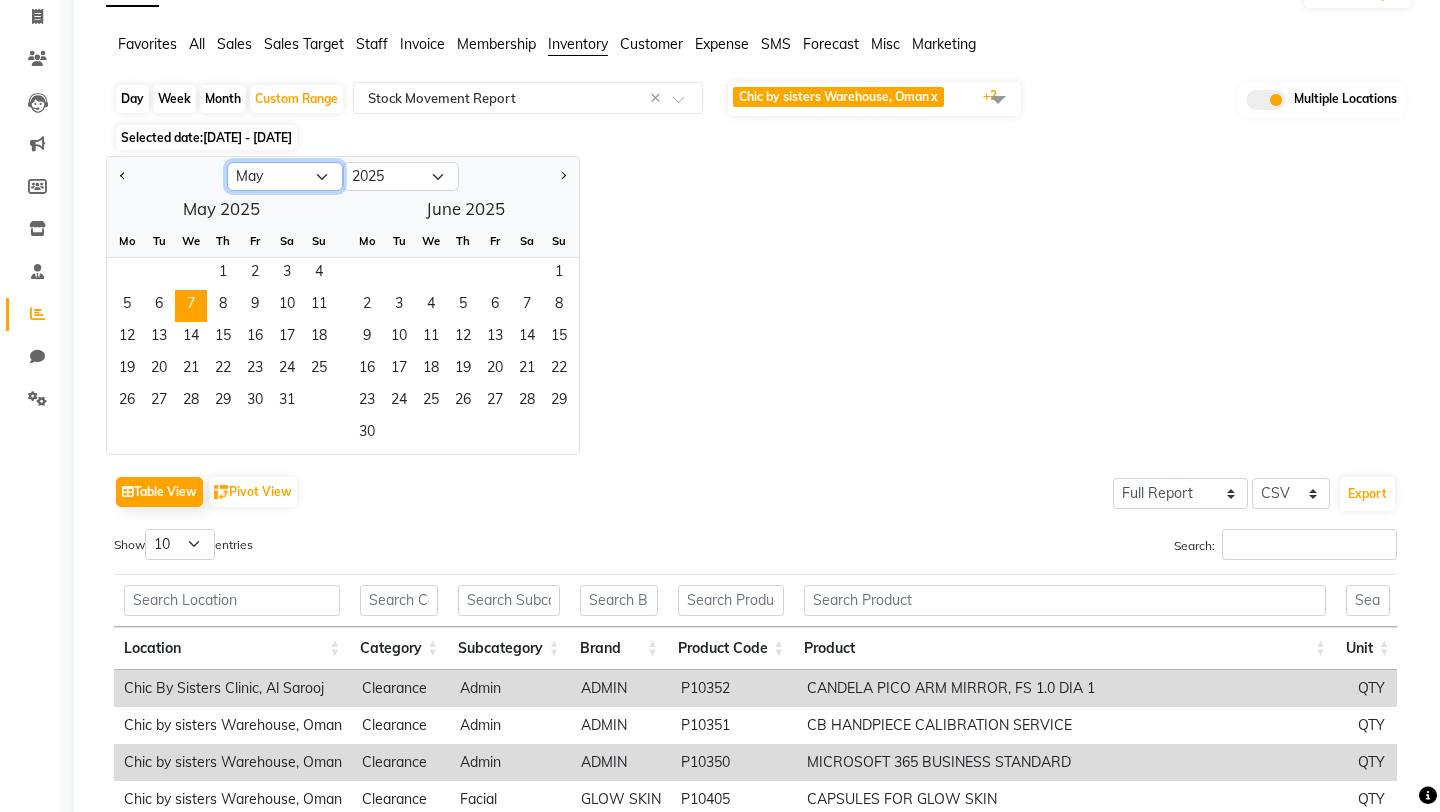 click on "Jan Feb Mar Apr May Jun Jul Aug Sep Oct Nov Dec" 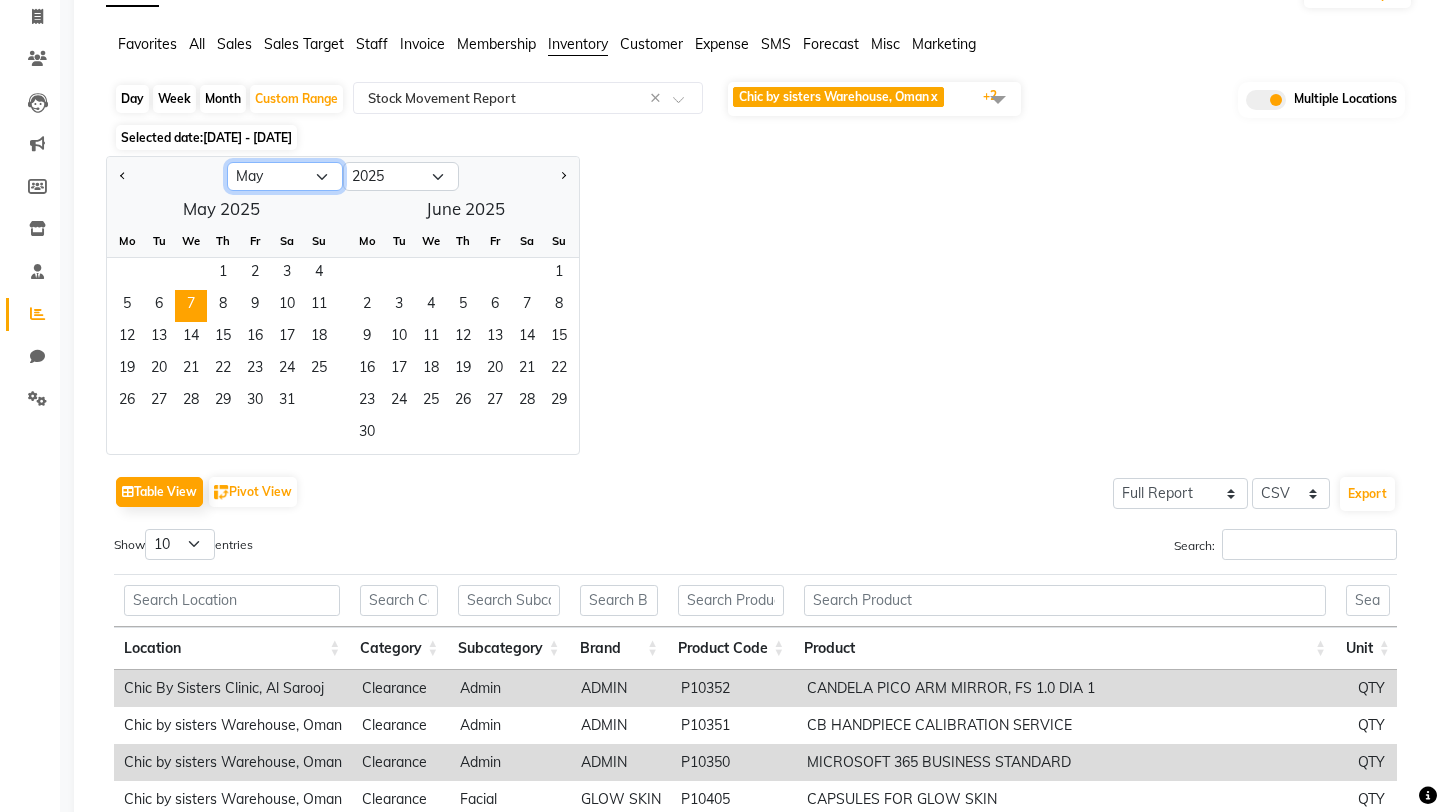 select on "7" 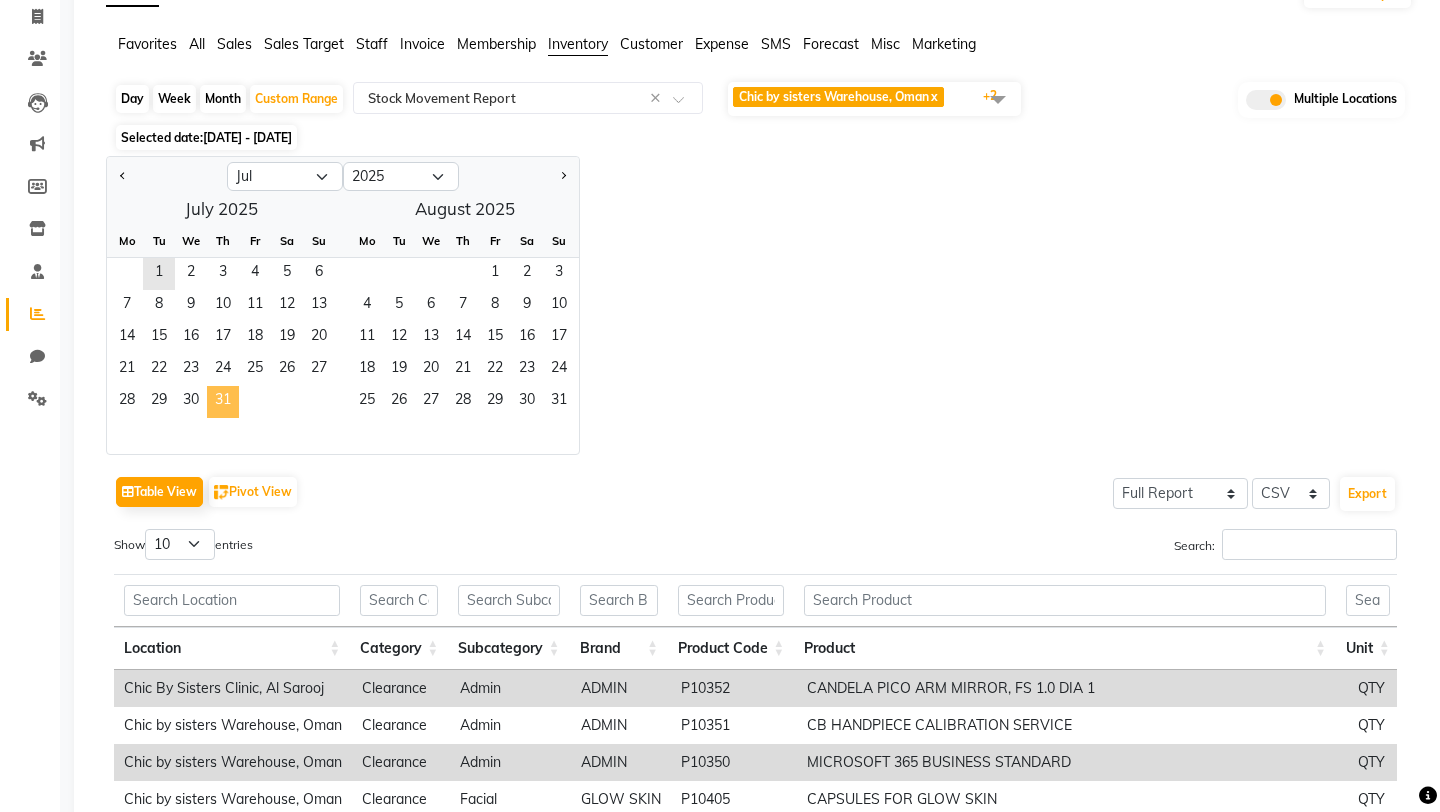 click on "31" 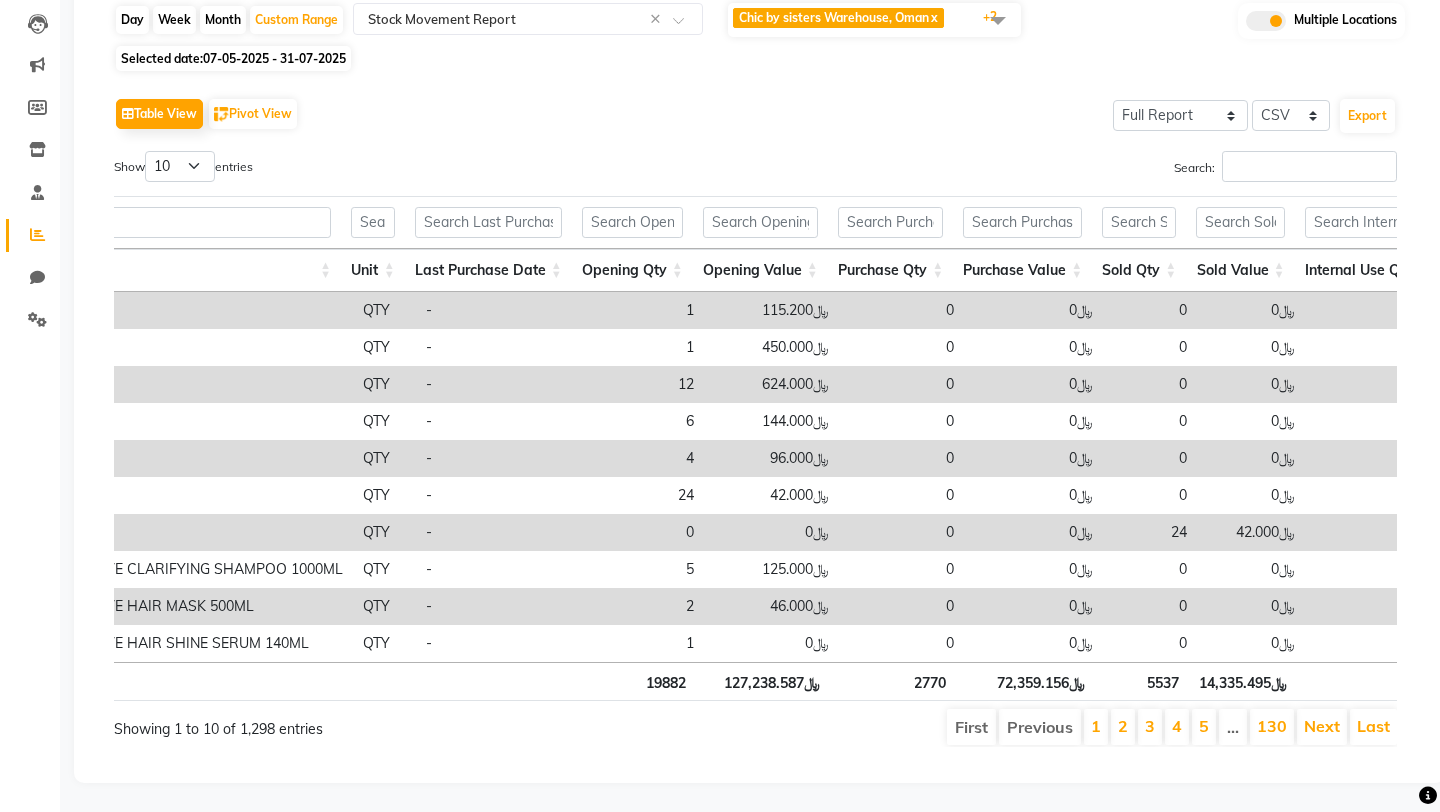 click on "19882" at bounding box center [636, 681] 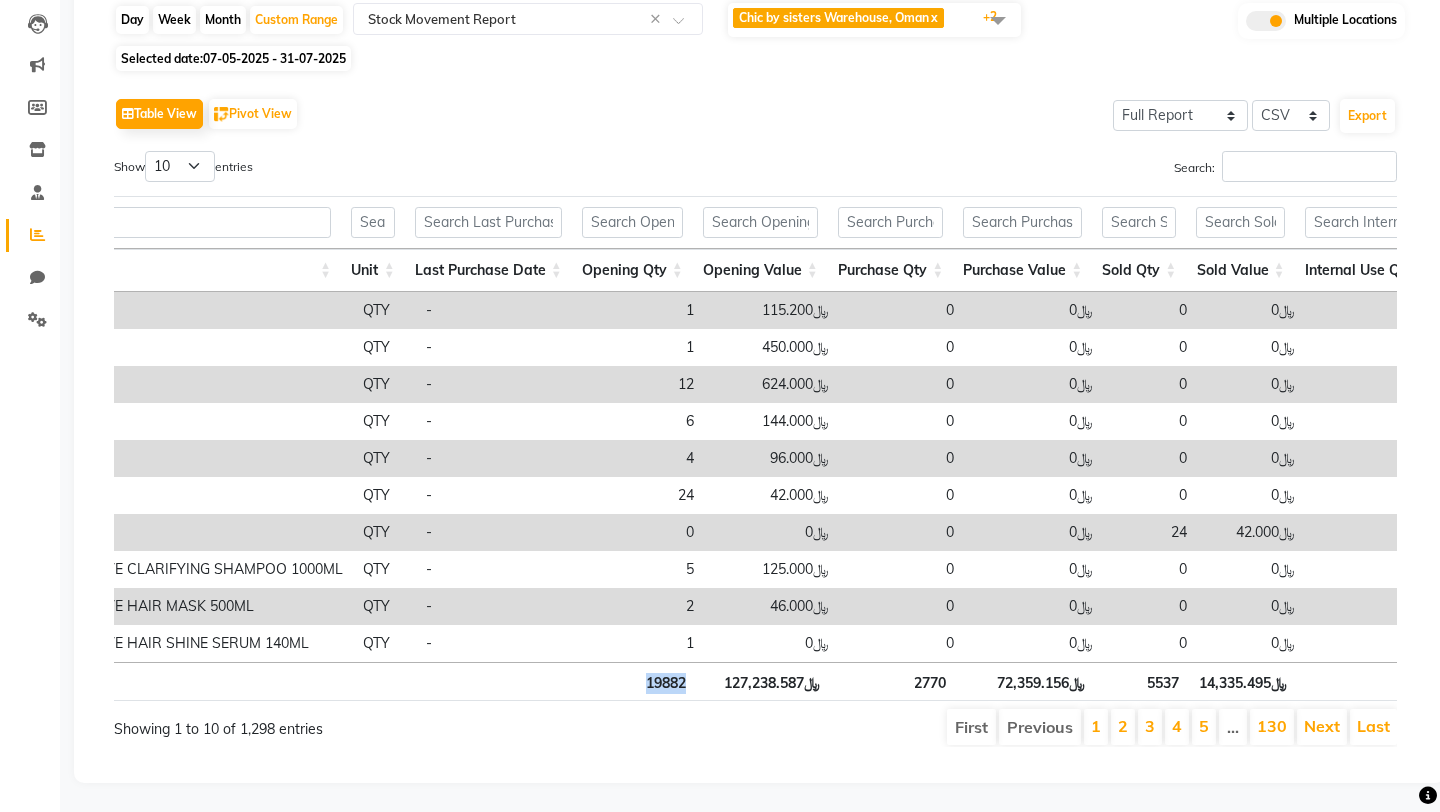 click on "19882" at bounding box center (636, 681) 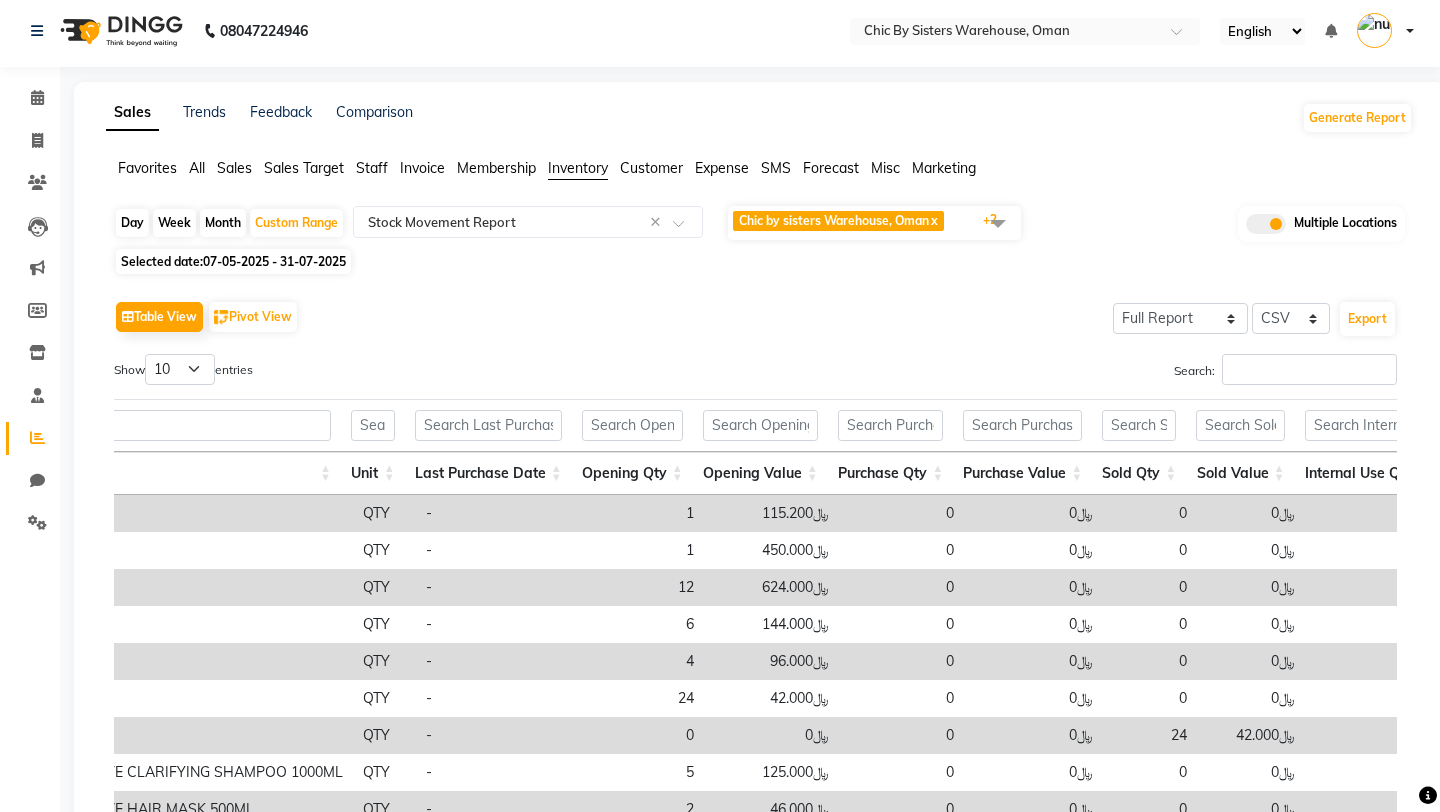 scroll, scrollTop: 4, scrollLeft: 0, axis: vertical 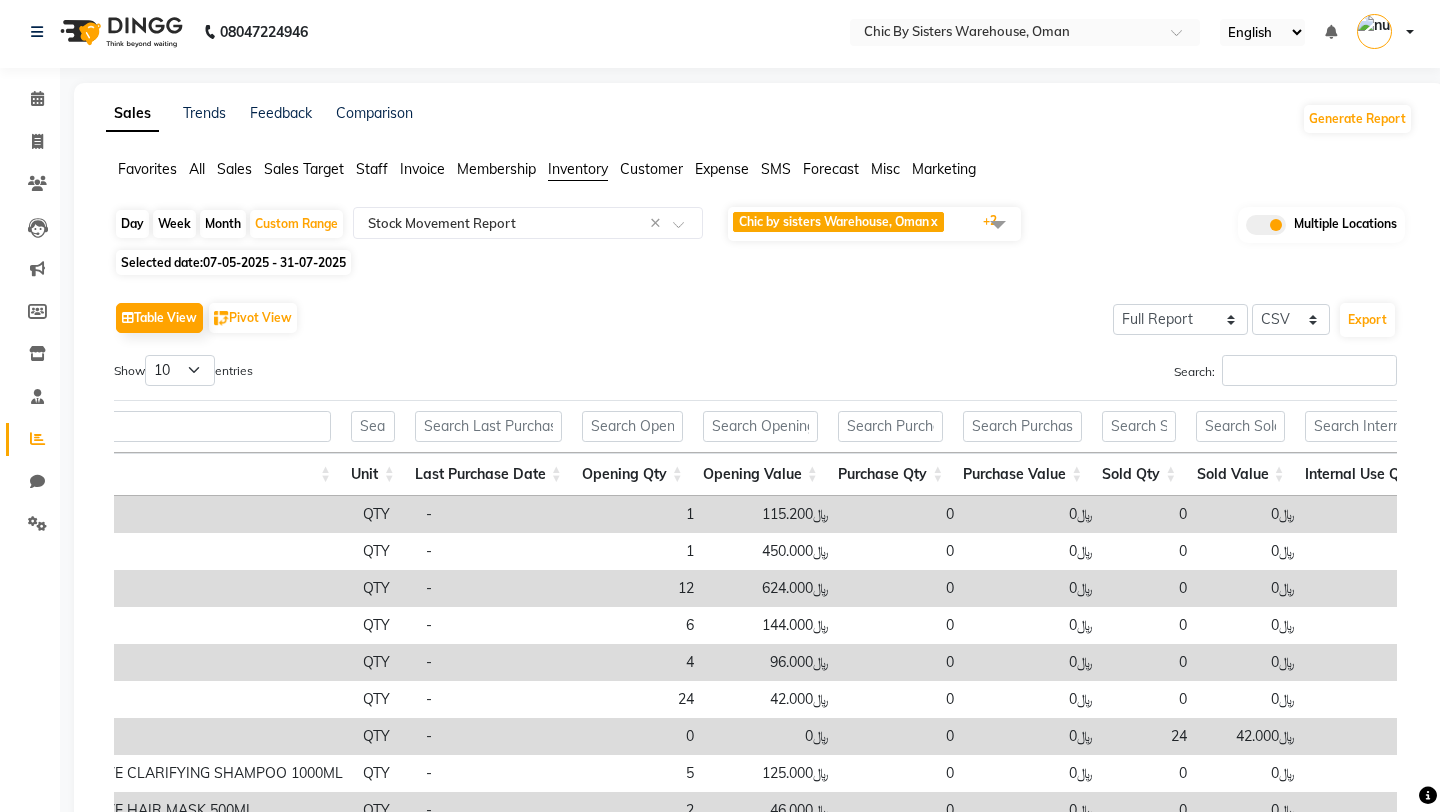 click on "Month" 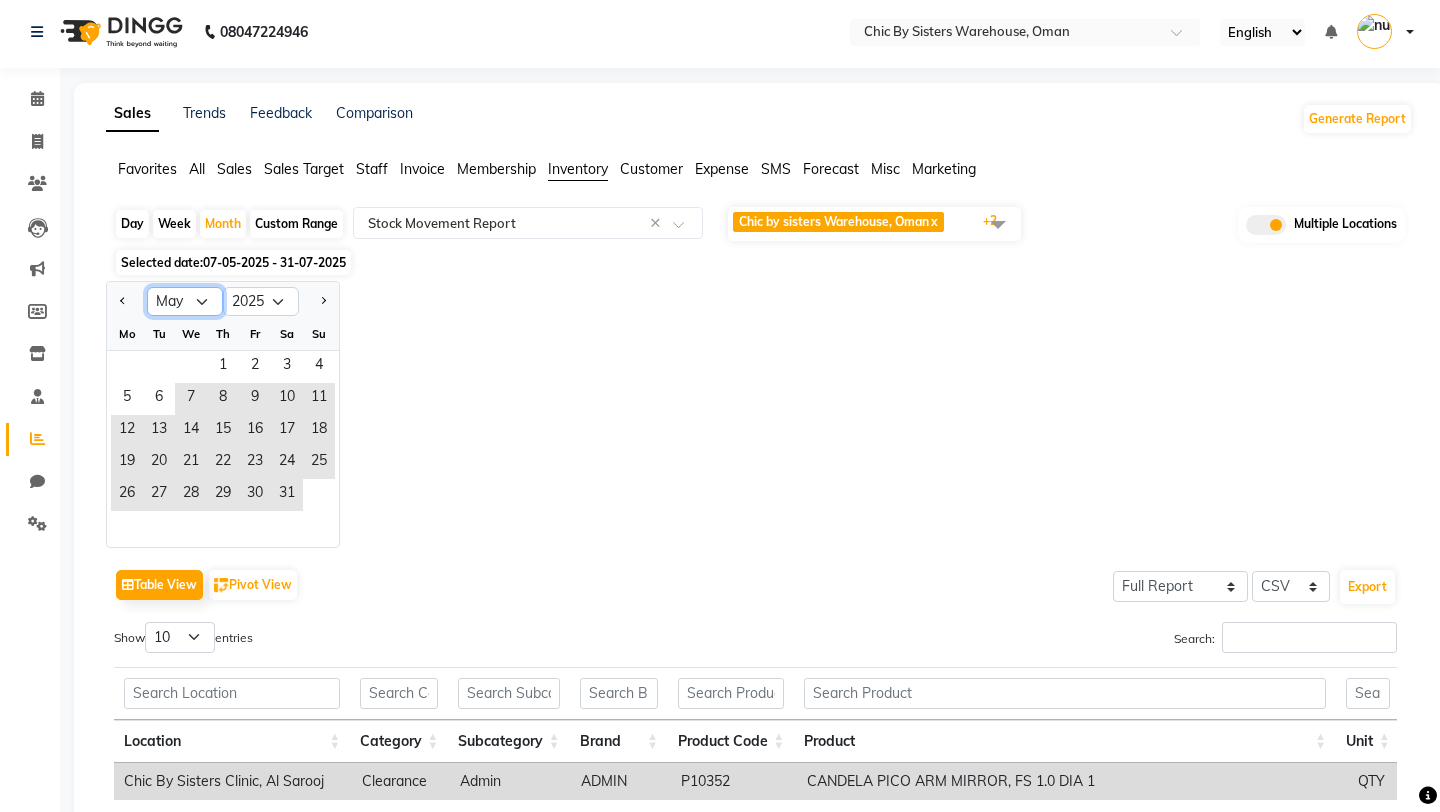 click on "Jan Feb Mar Apr May Jun Jul Aug Sep Oct Nov Dec" 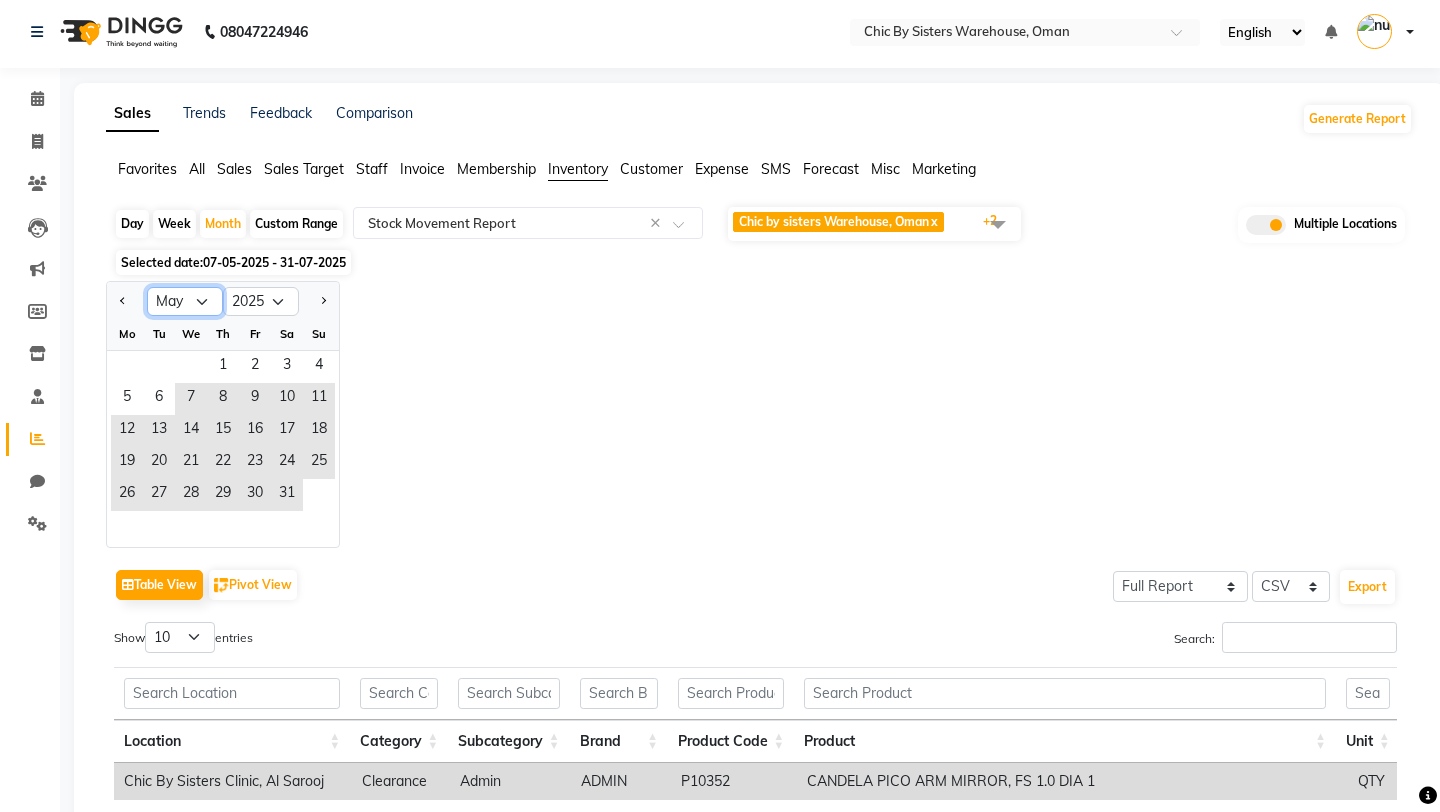 select on "6" 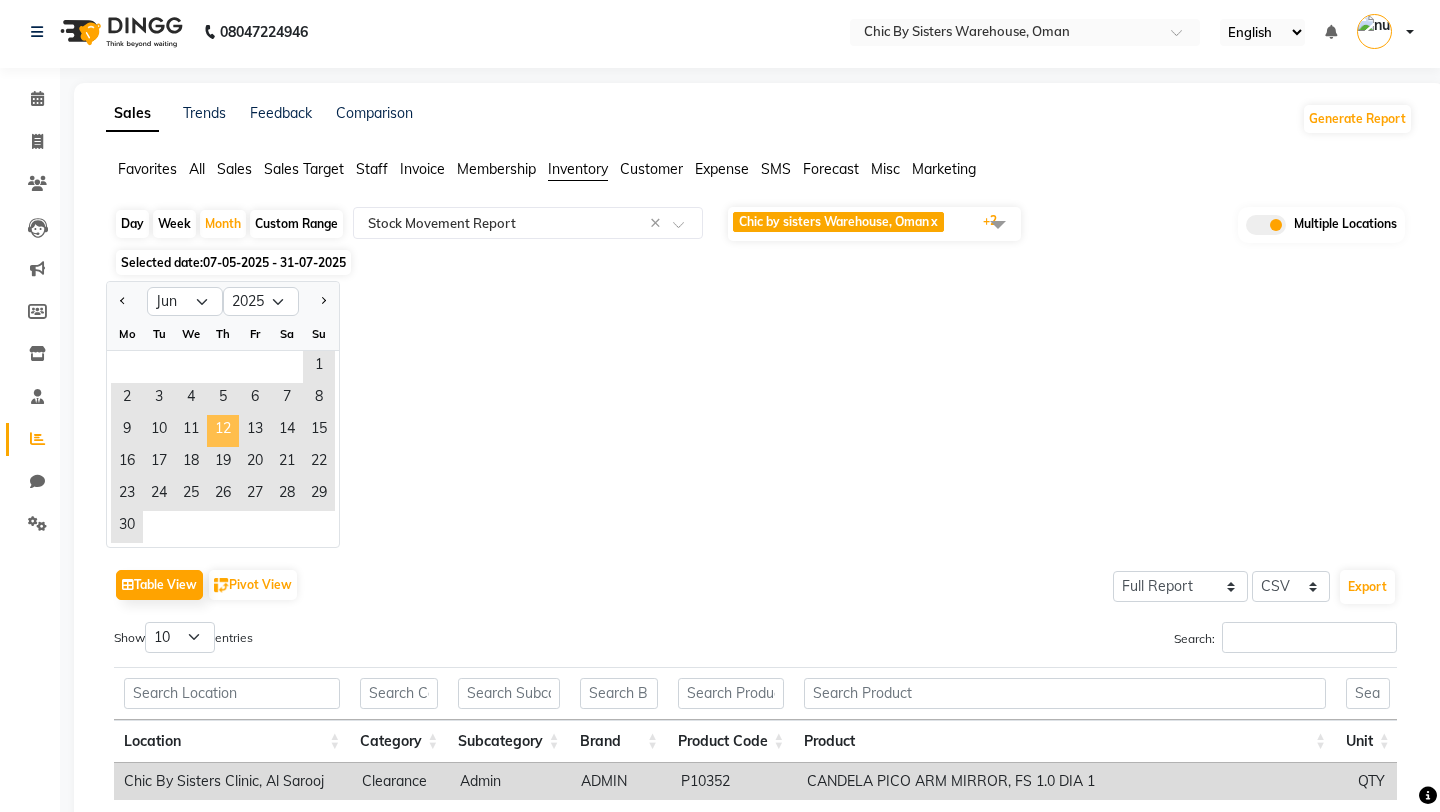 click on "12" 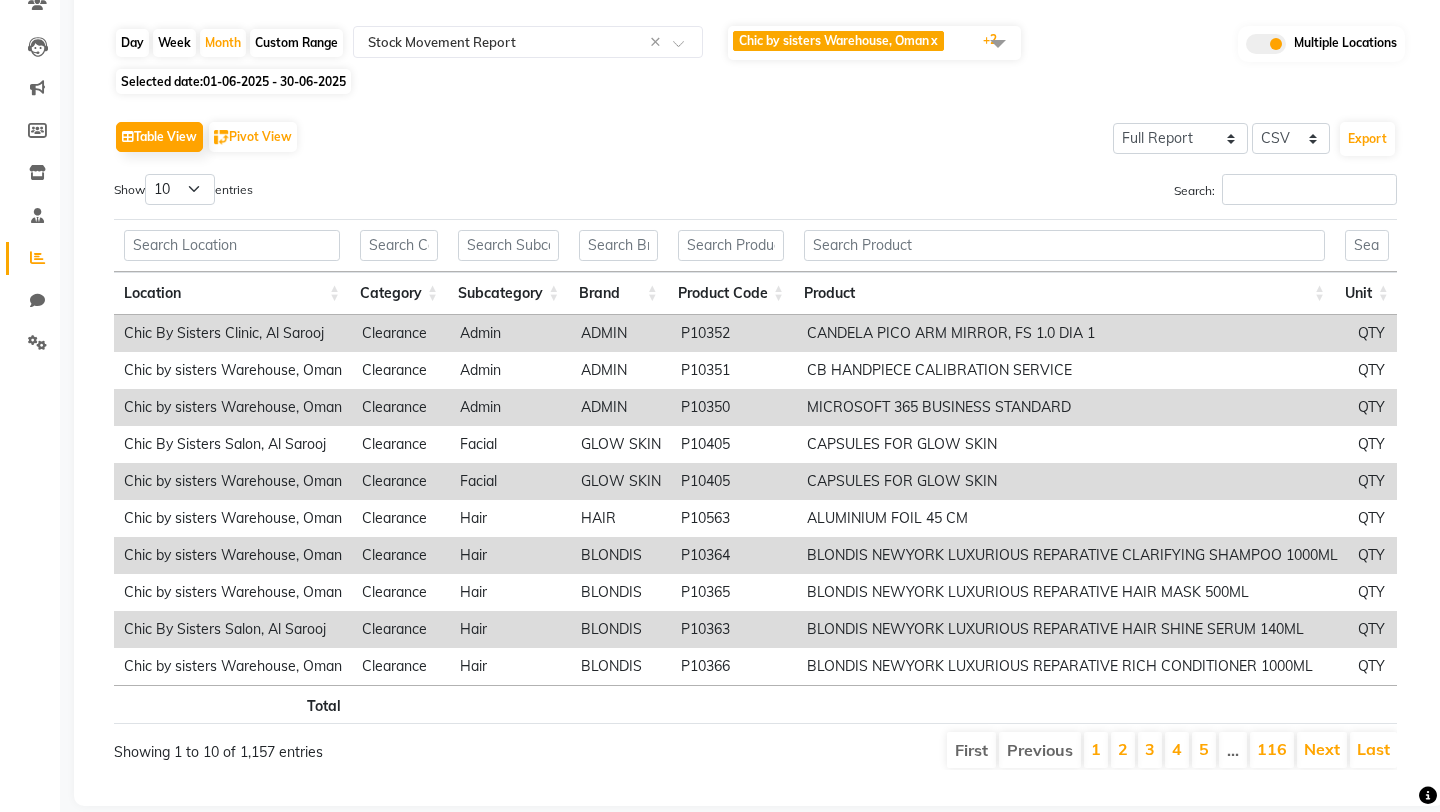 scroll, scrollTop: 208, scrollLeft: 0, axis: vertical 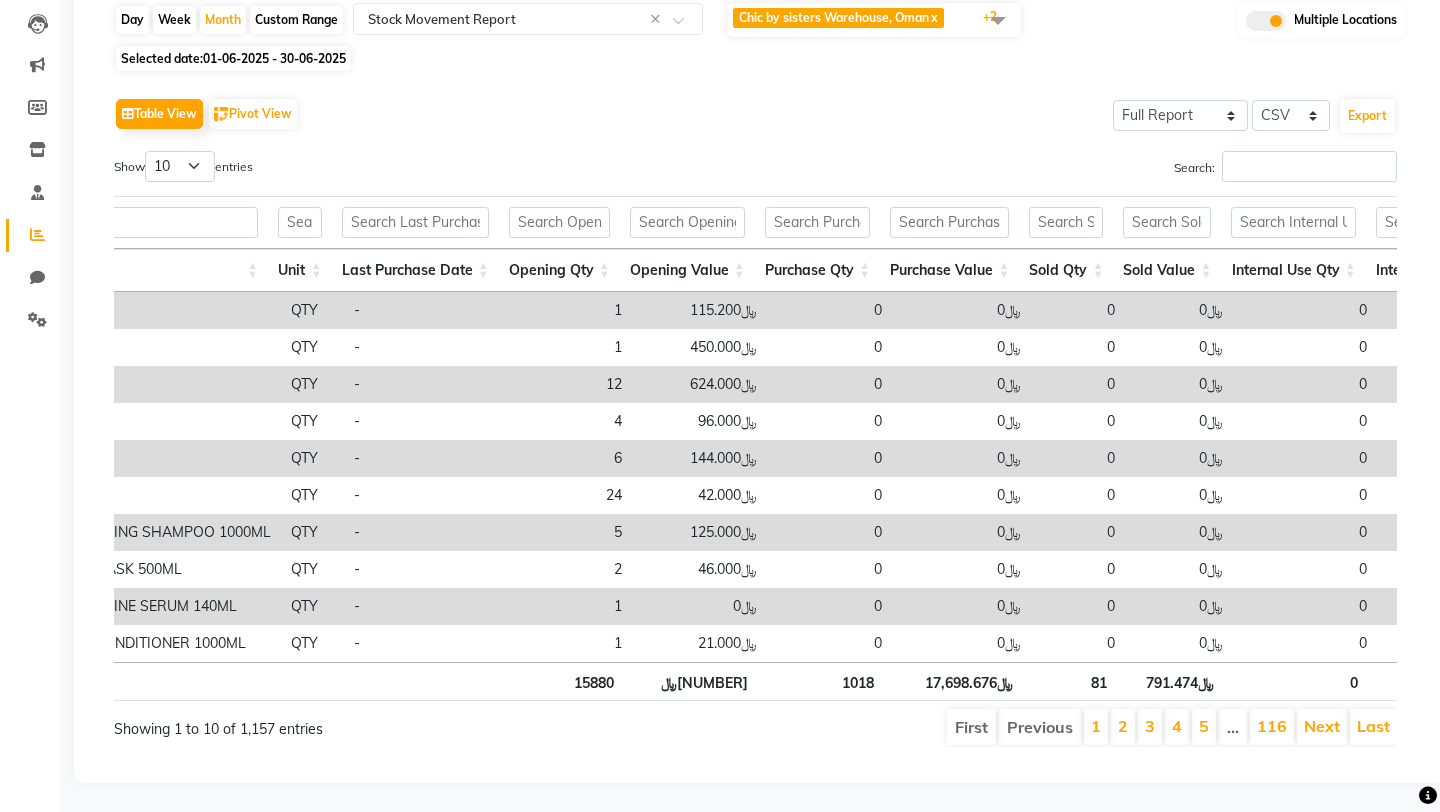 drag, startPoint x: 654, startPoint y: 677, endPoint x: 730, endPoint y: 677, distance: 76 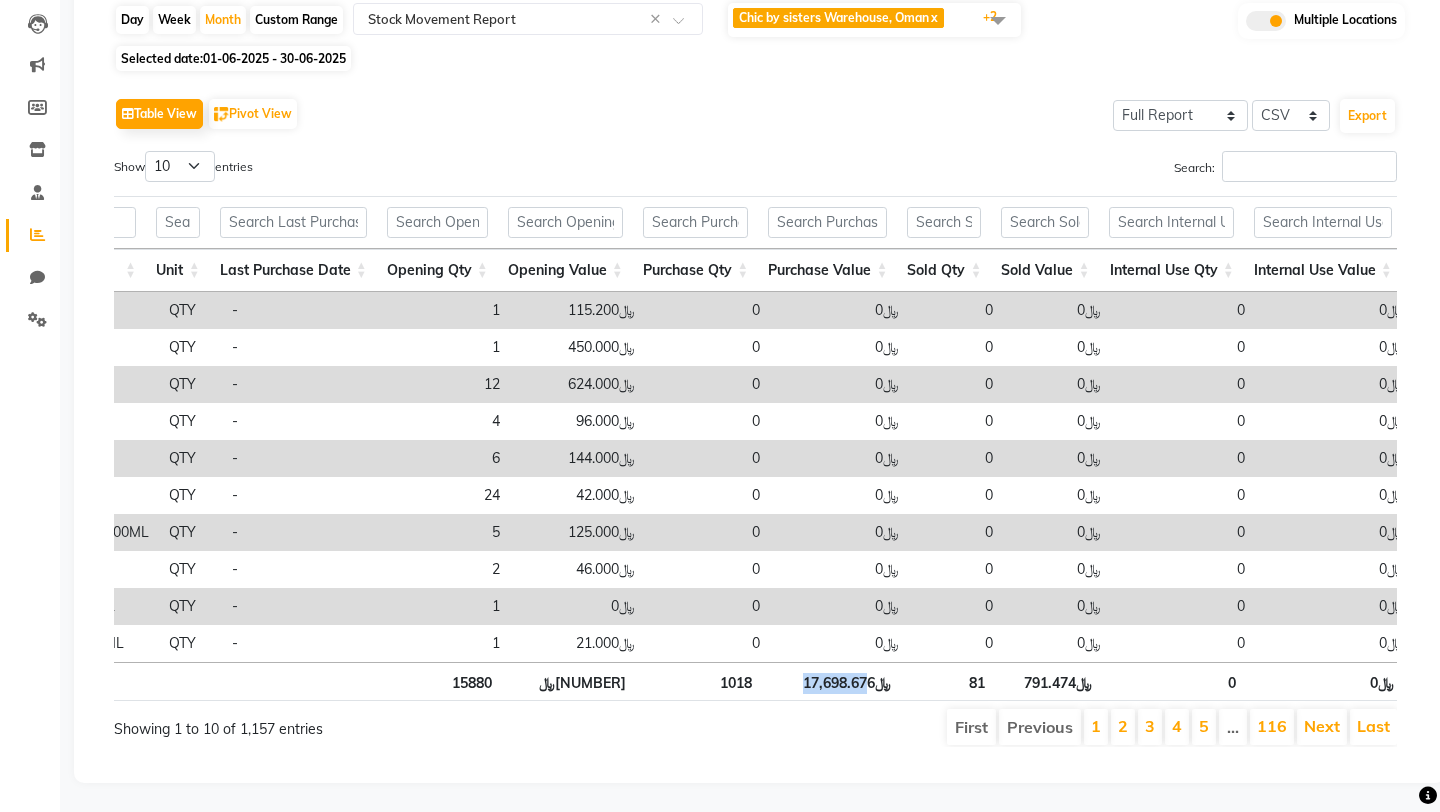 drag, startPoint x: 806, startPoint y: 688, endPoint x: 868, endPoint y: 688, distance: 62 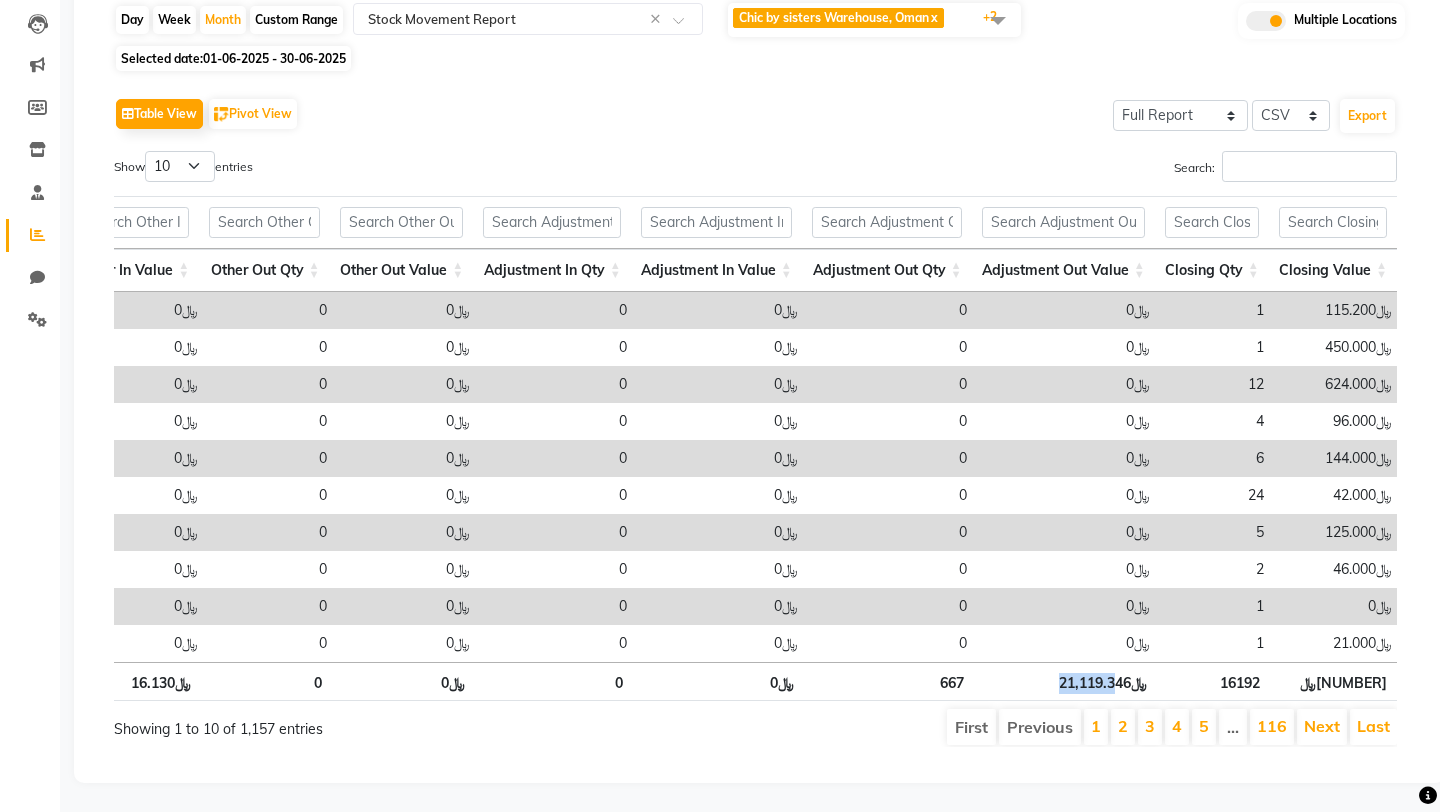 drag, startPoint x: 1058, startPoint y: 681, endPoint x: 1113, endPoint y: 680, distance: 55.00909 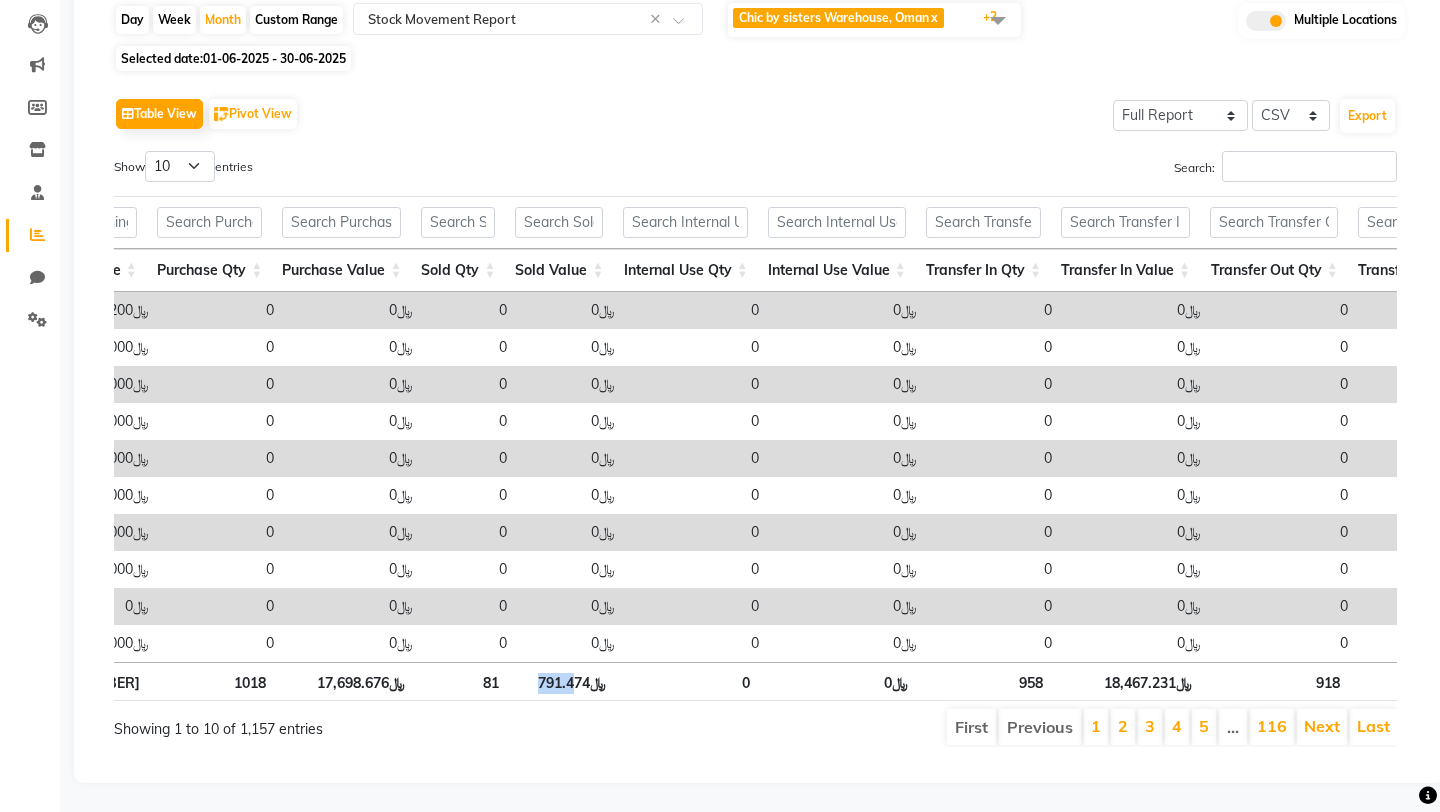 drag, startPoint x: 537, startPoint y: 678, endPoint x: 573, endPoint y: 678, distance: 36 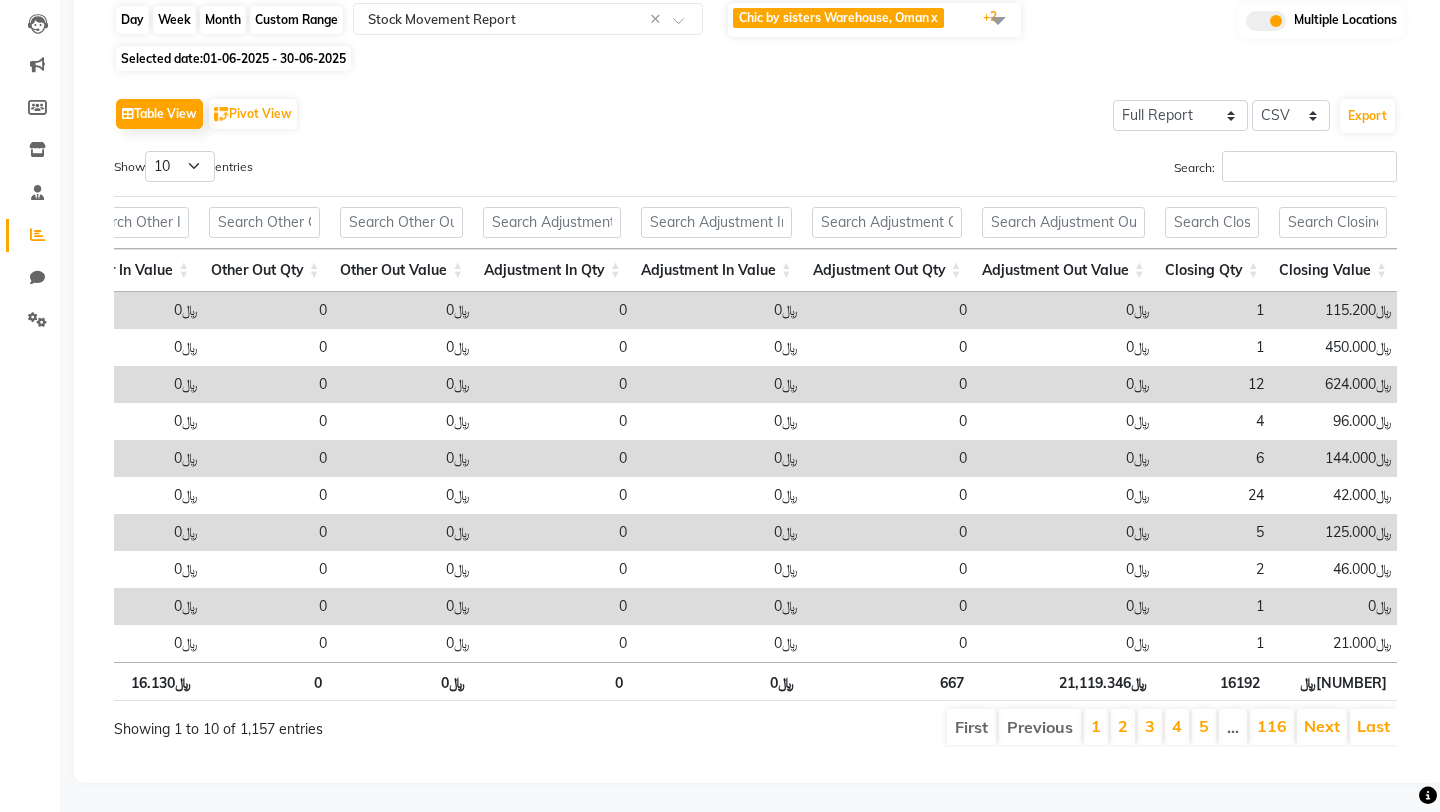 click on "Month" 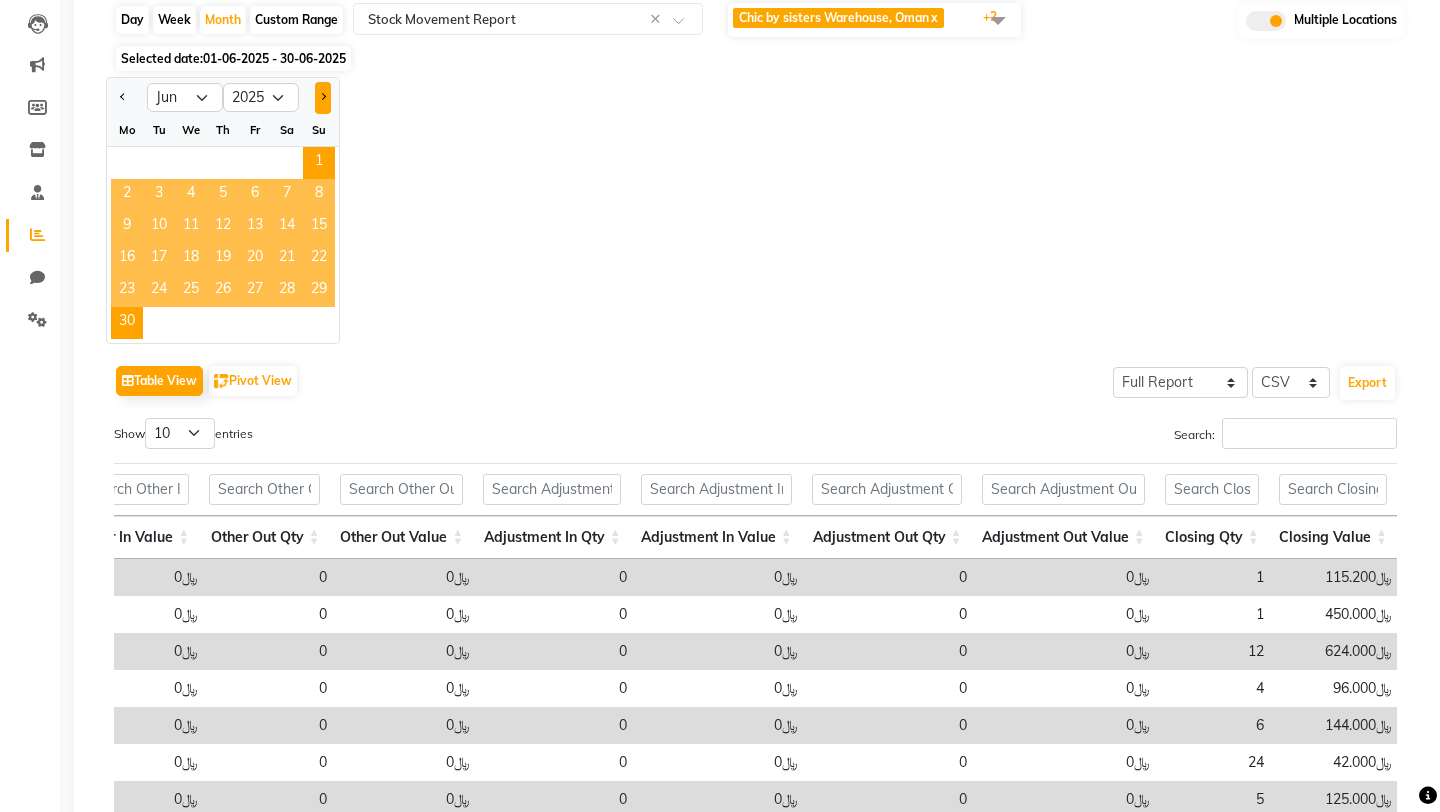 click 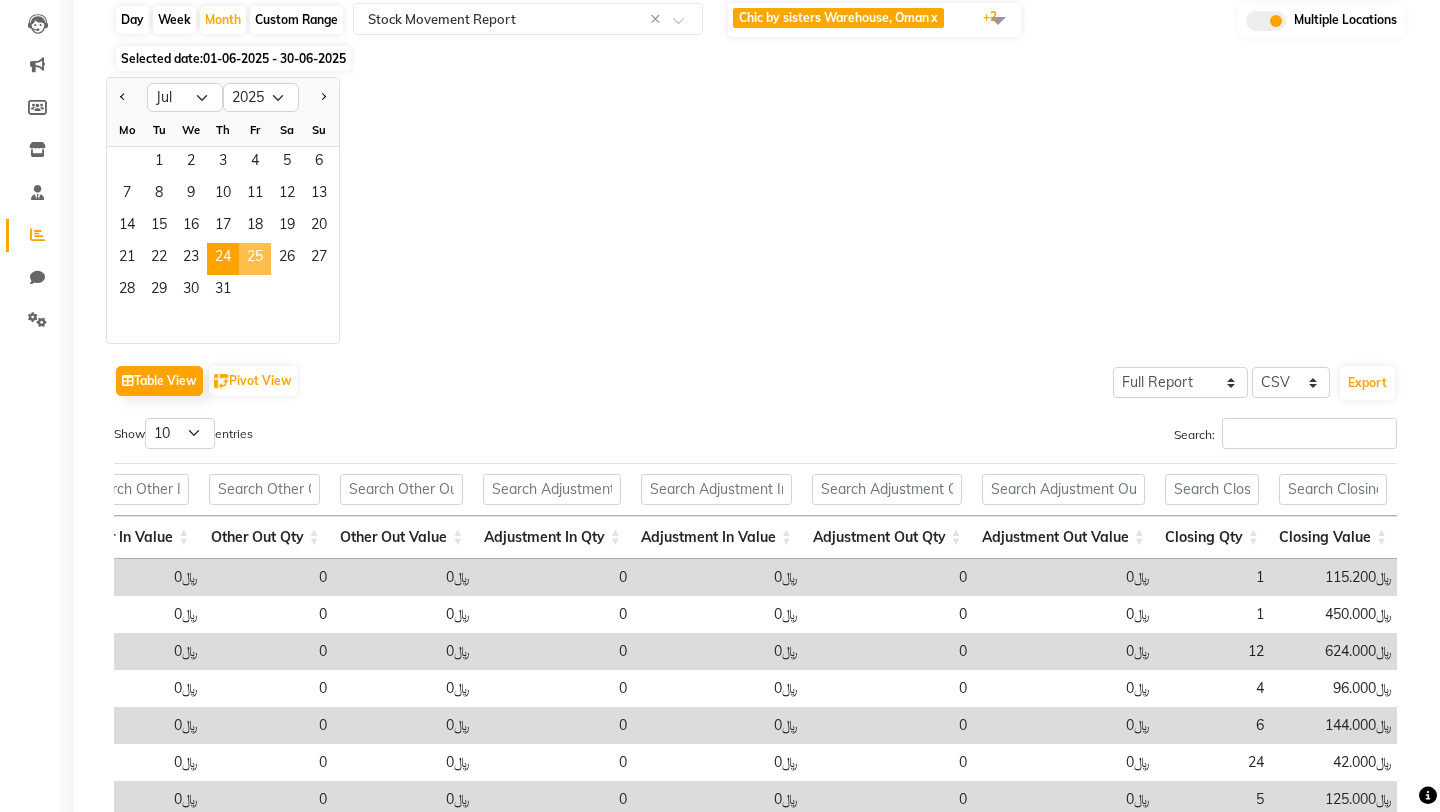 click on "24" 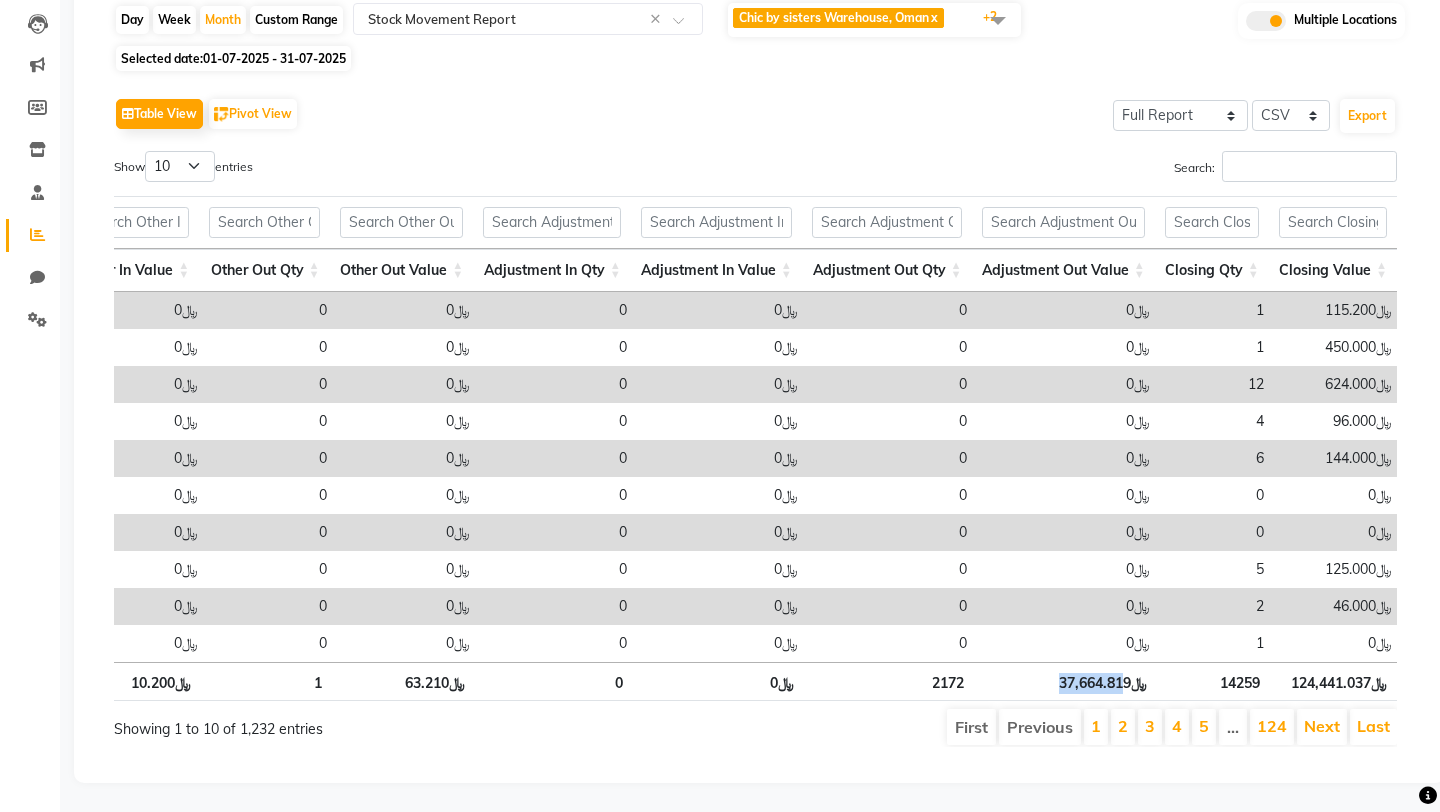 drag, startPoint x: 1059, startPoint y: 681, endPoint x: 1127, endPoint y: 683, distance: 68.0294 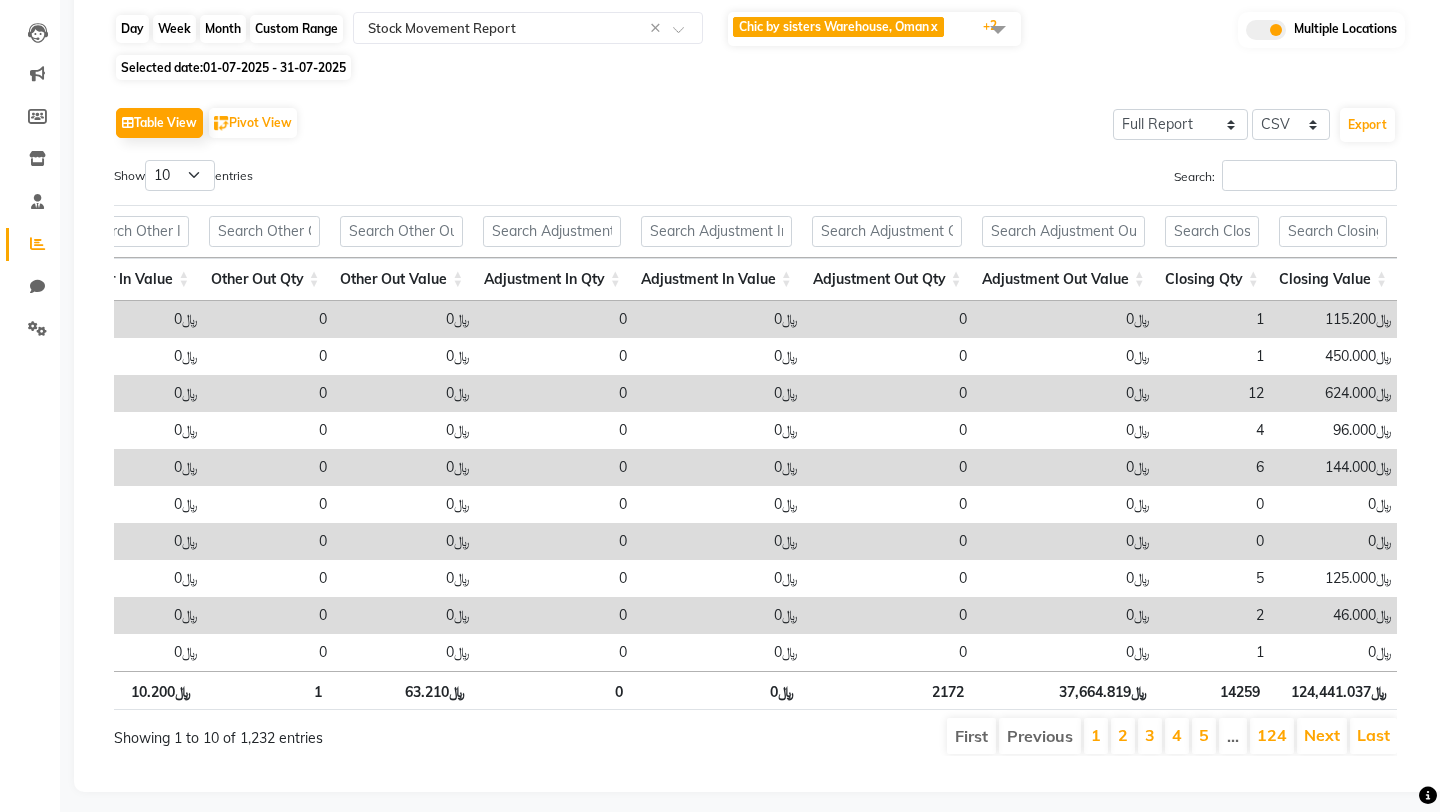 click on "Month" 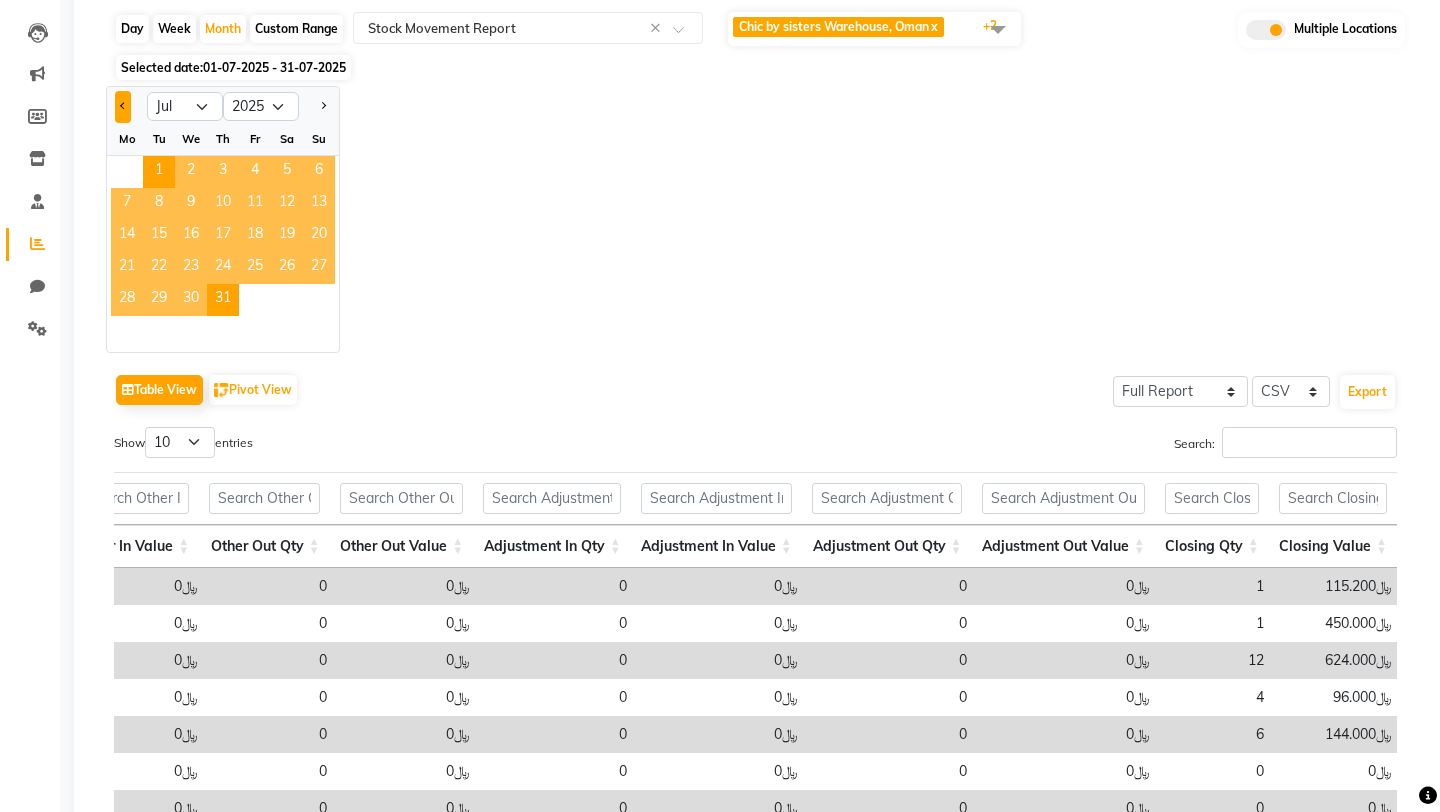 click 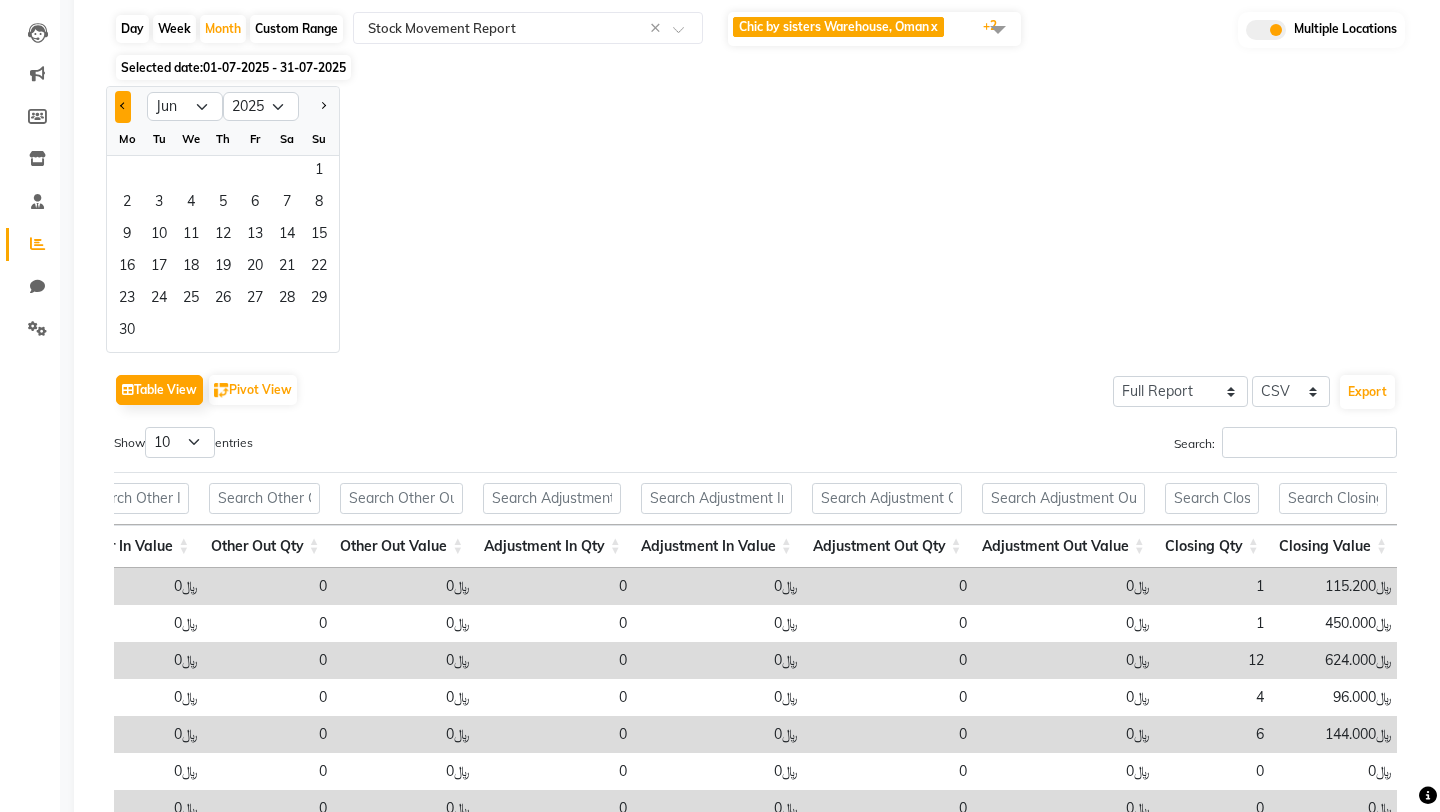click 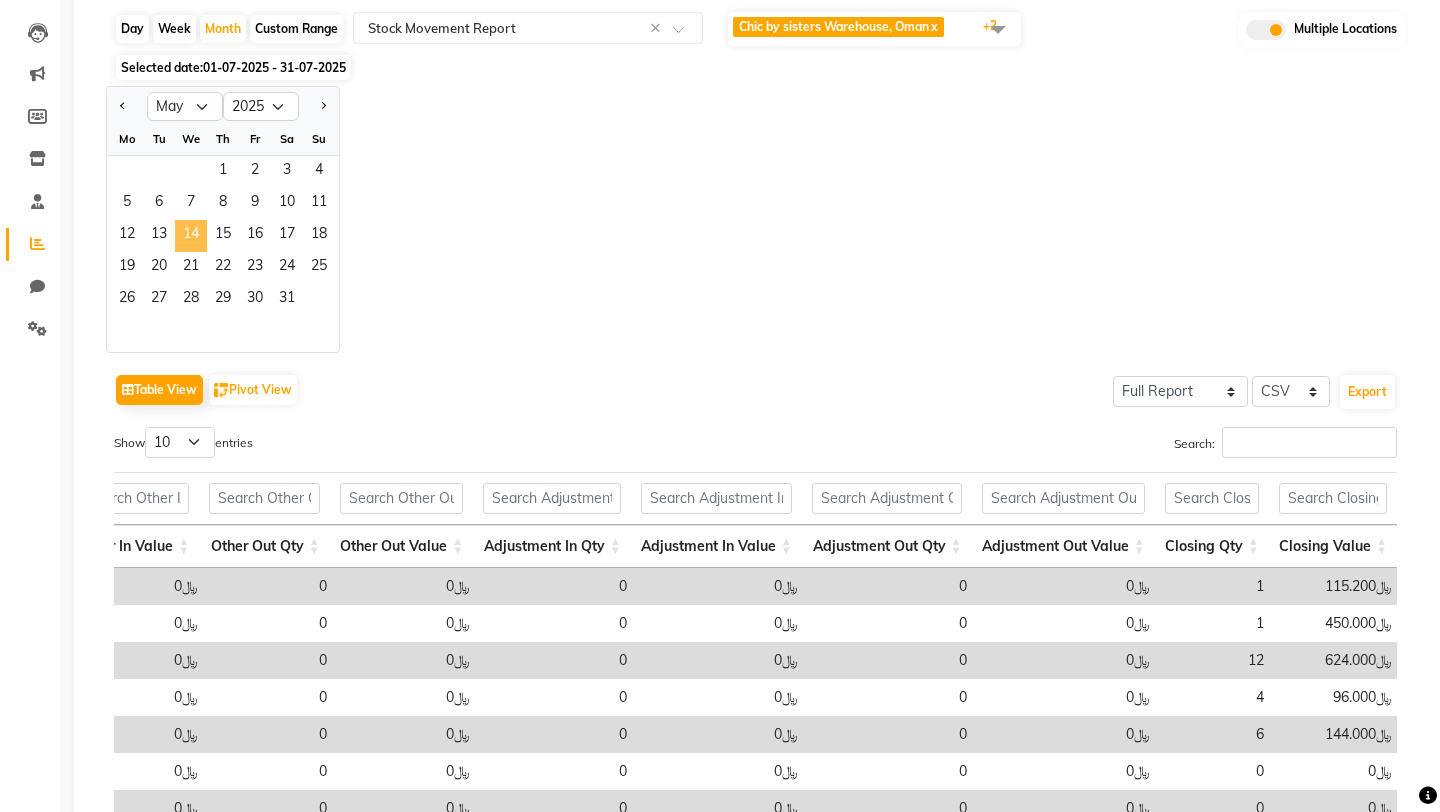 click on "14" 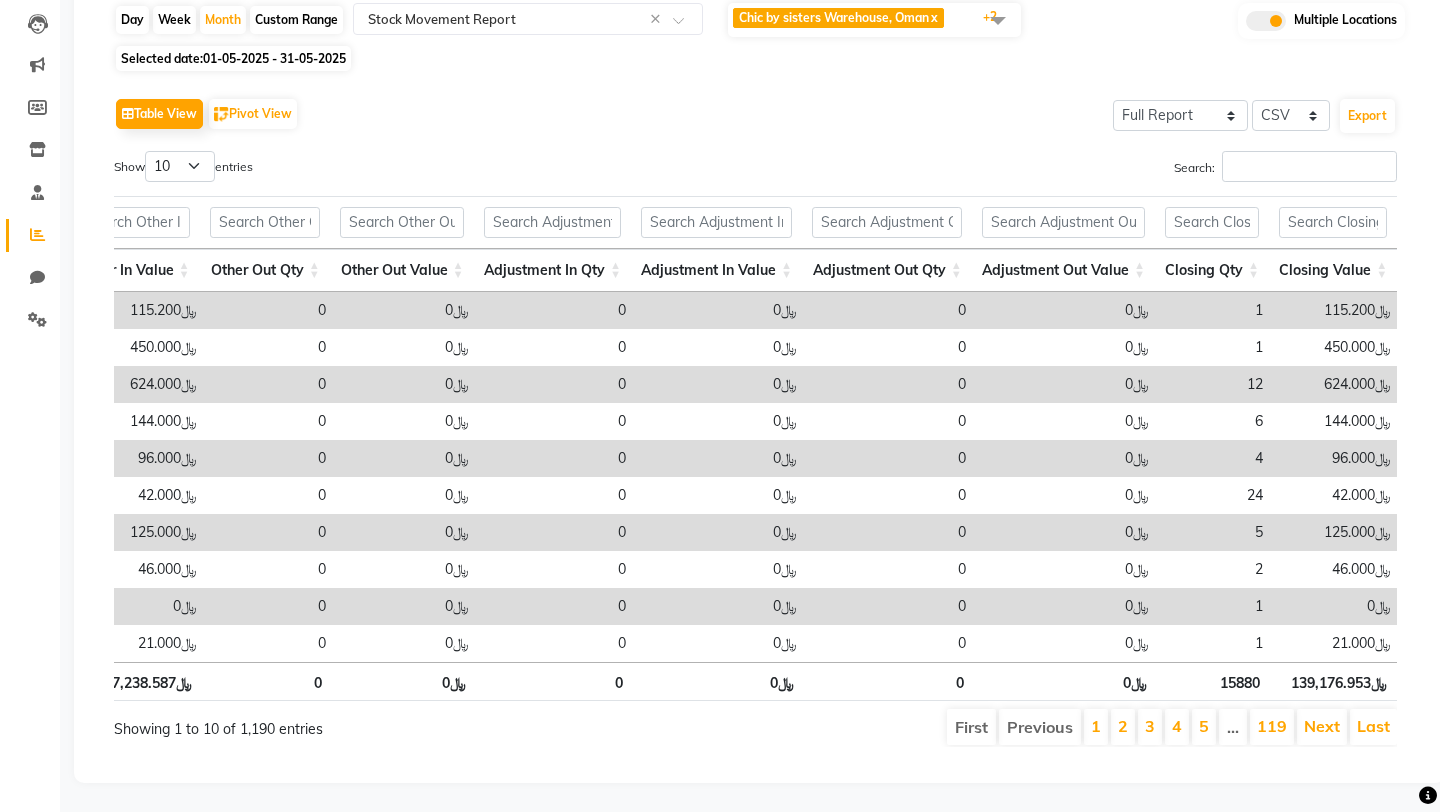 click on "15880" at bounding box center [1213, 681] 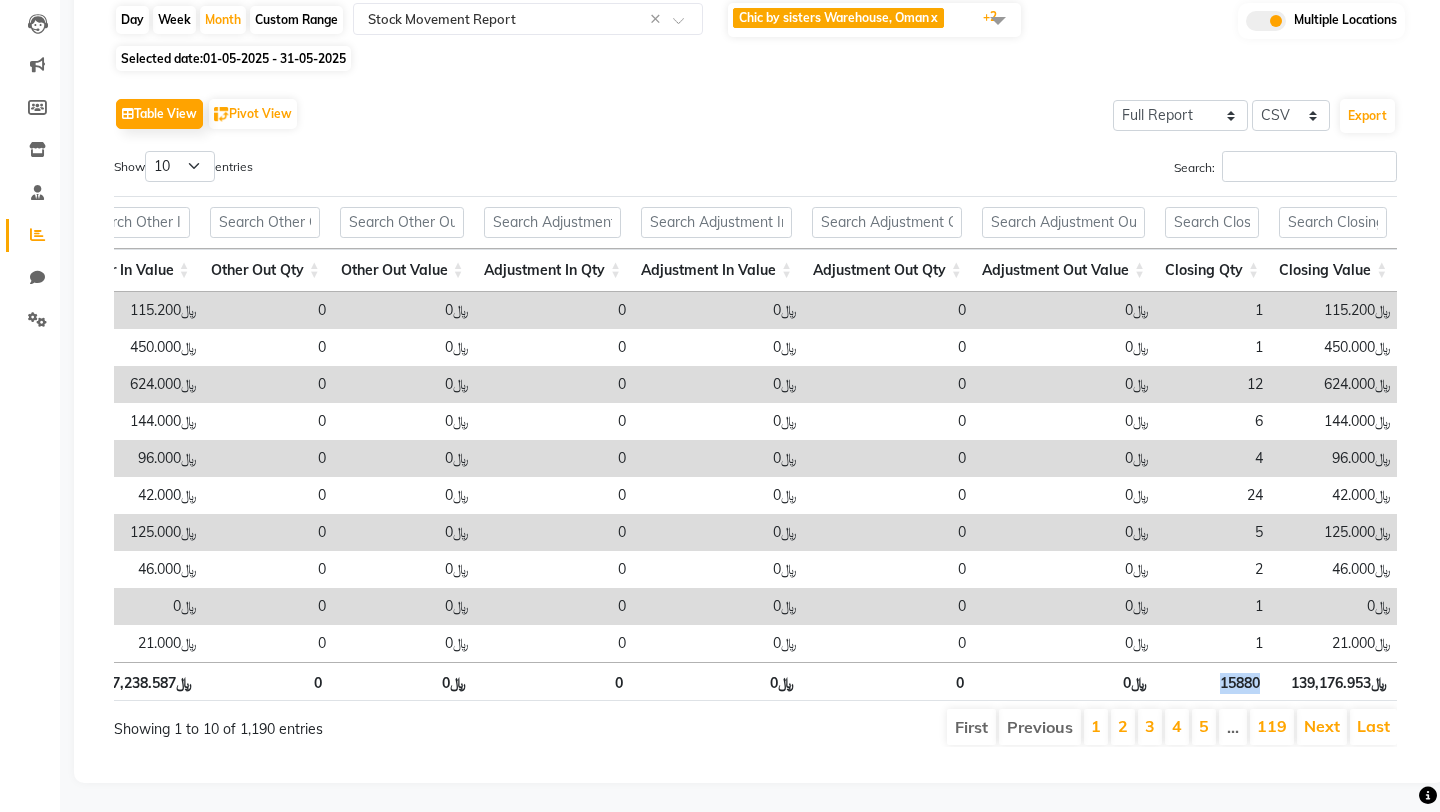 click on "15880" at bounding box center [1213, 681] 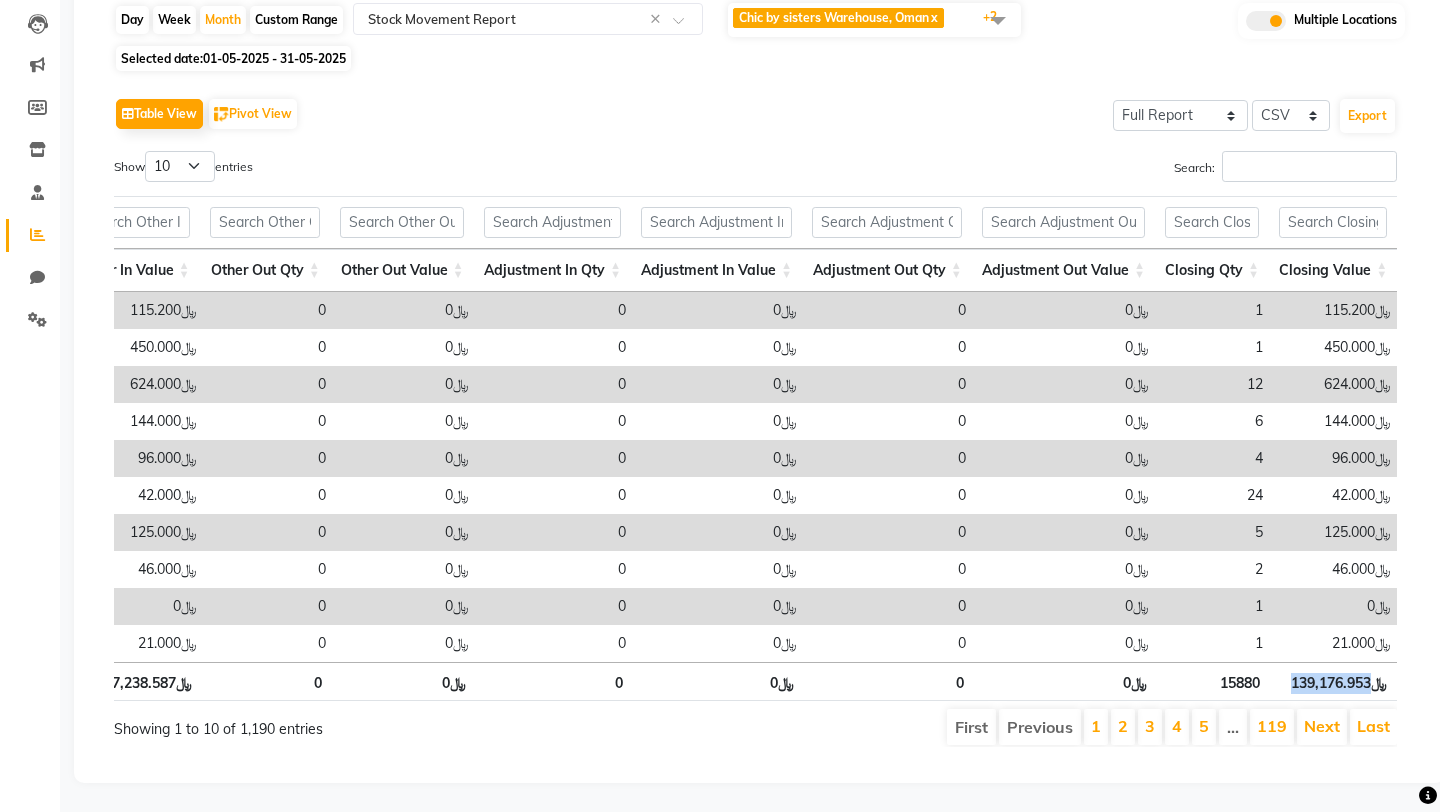 drag, startPoint x: 1291, startPoint y: 683, endPoint x: 1374, endPoint y: 683, distance: 83 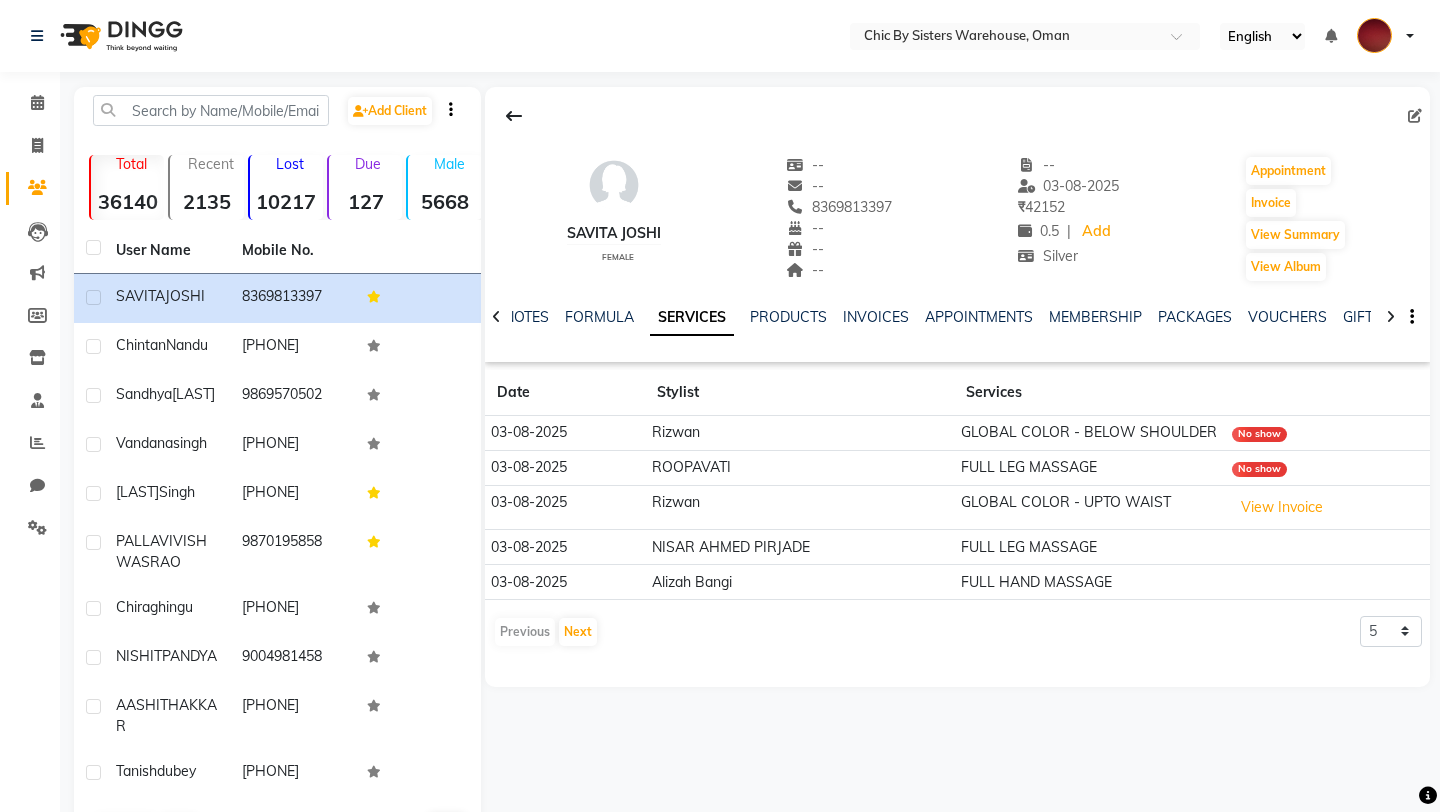 scroll, scrollTop: 0, scrollLeft: 0, axis: both 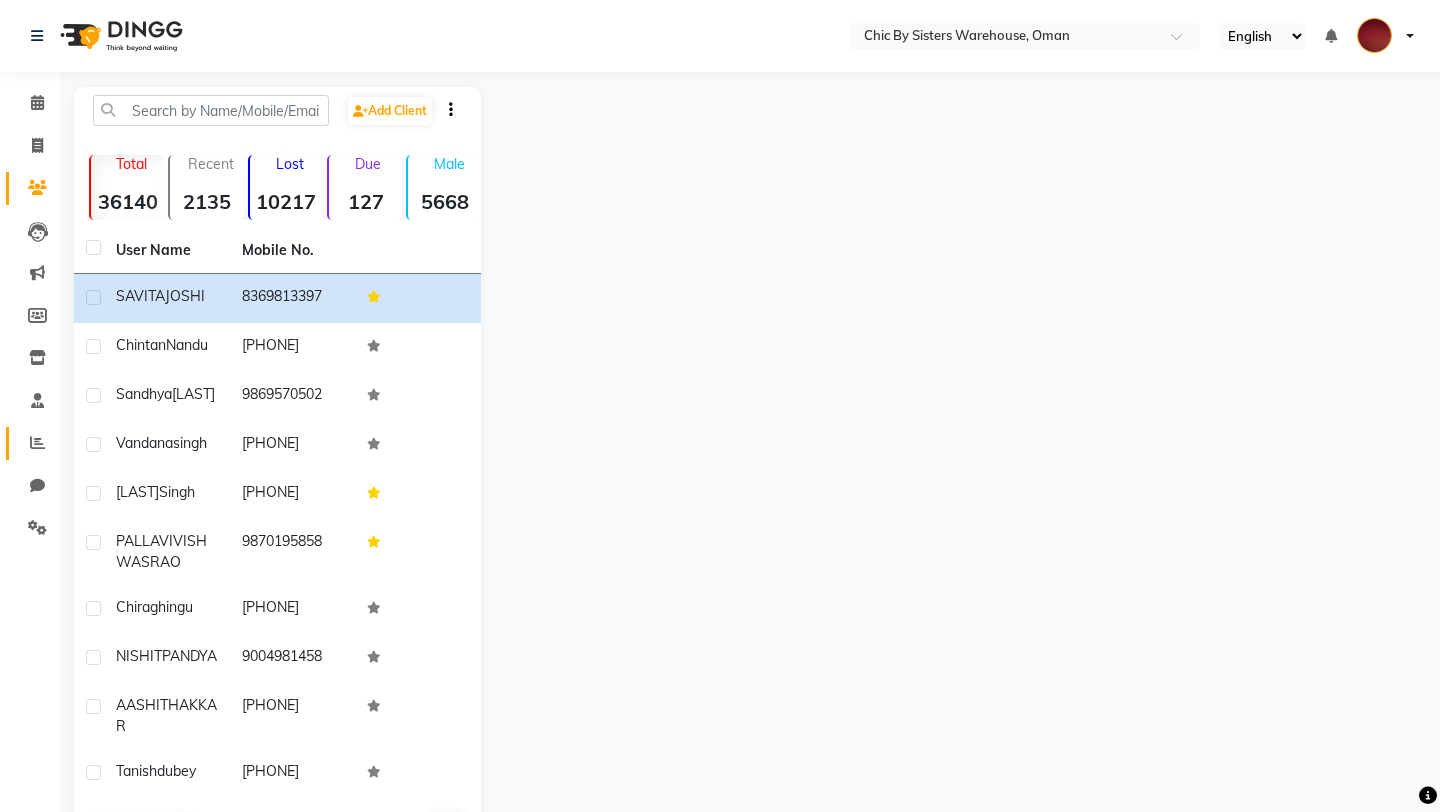 click 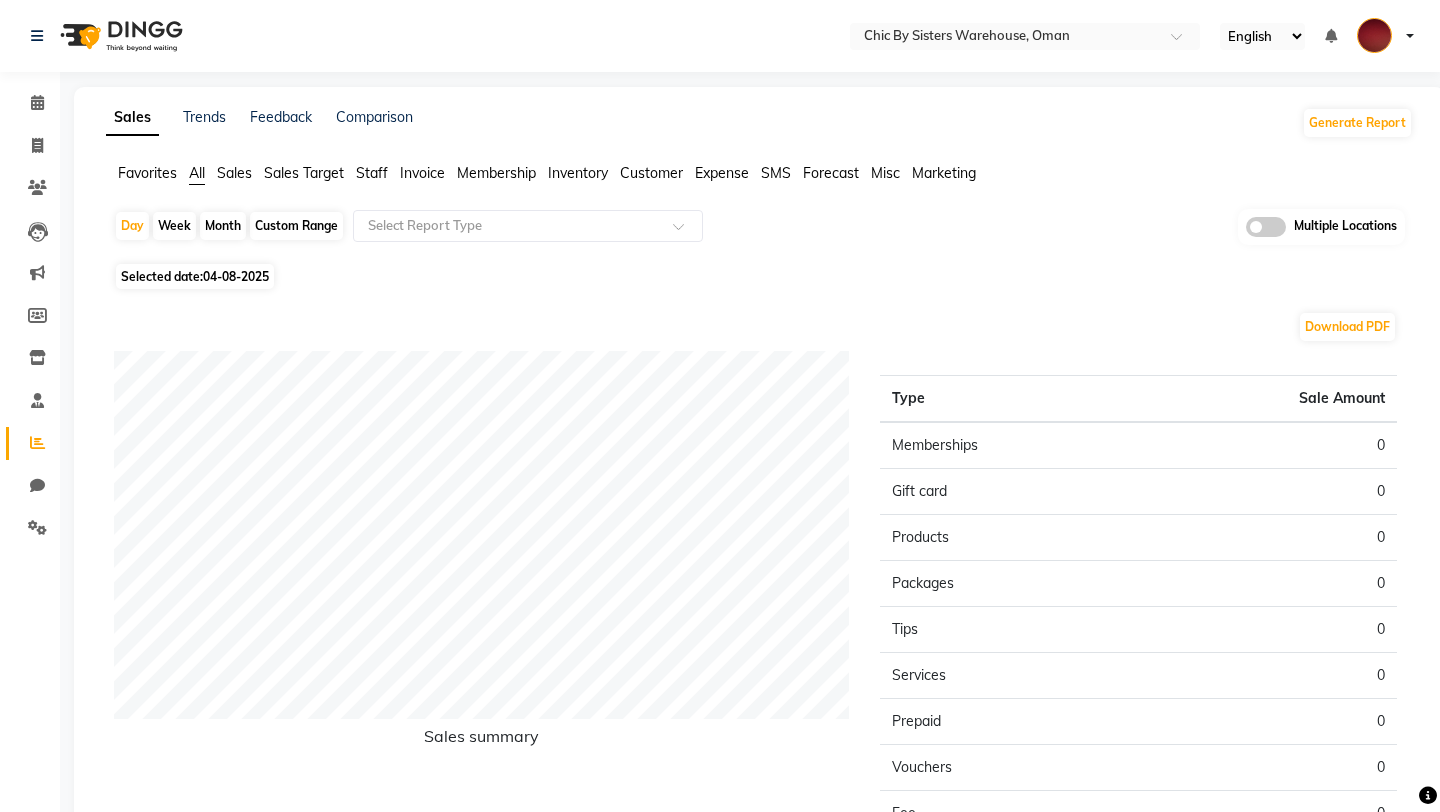 click on "Staff" 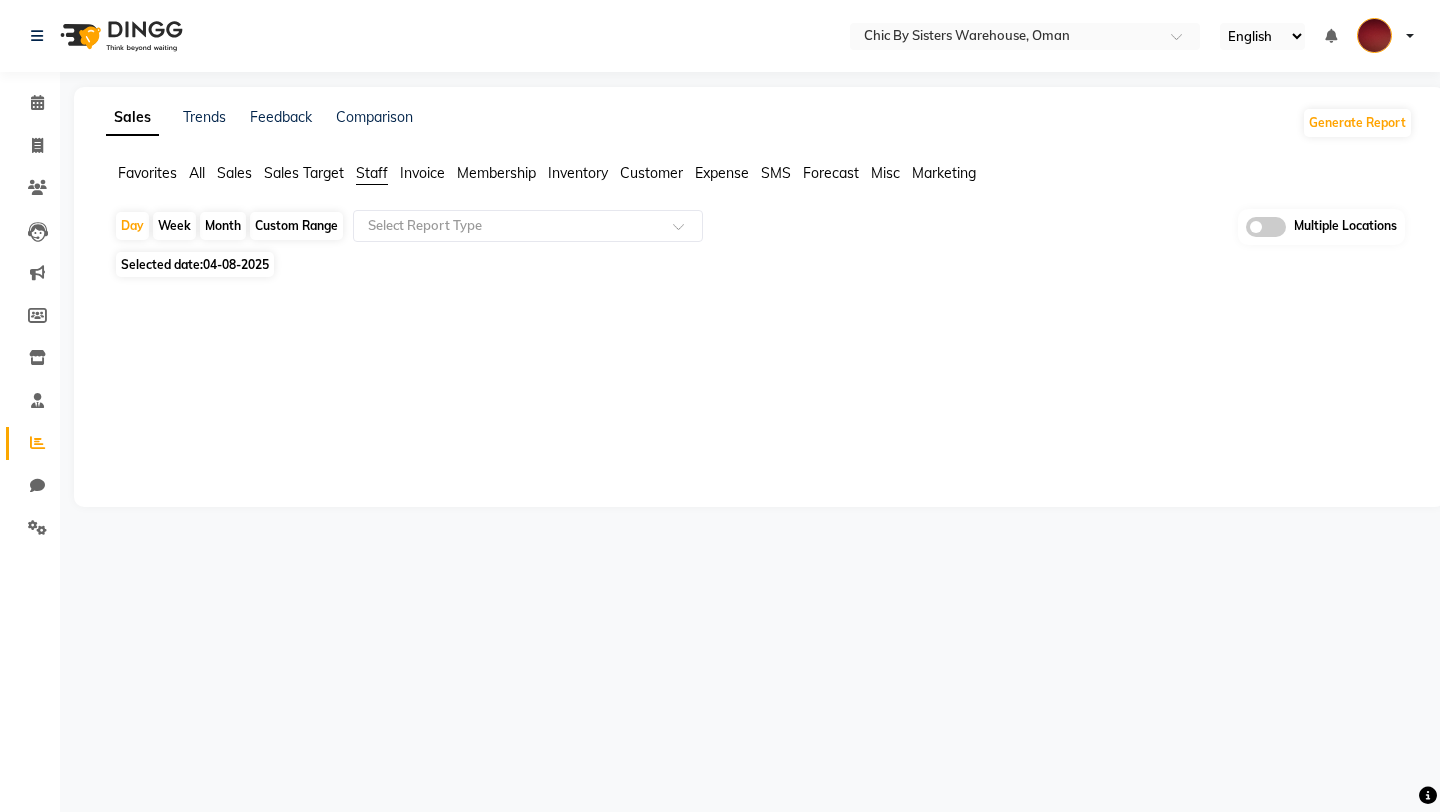 click on "Inventory" 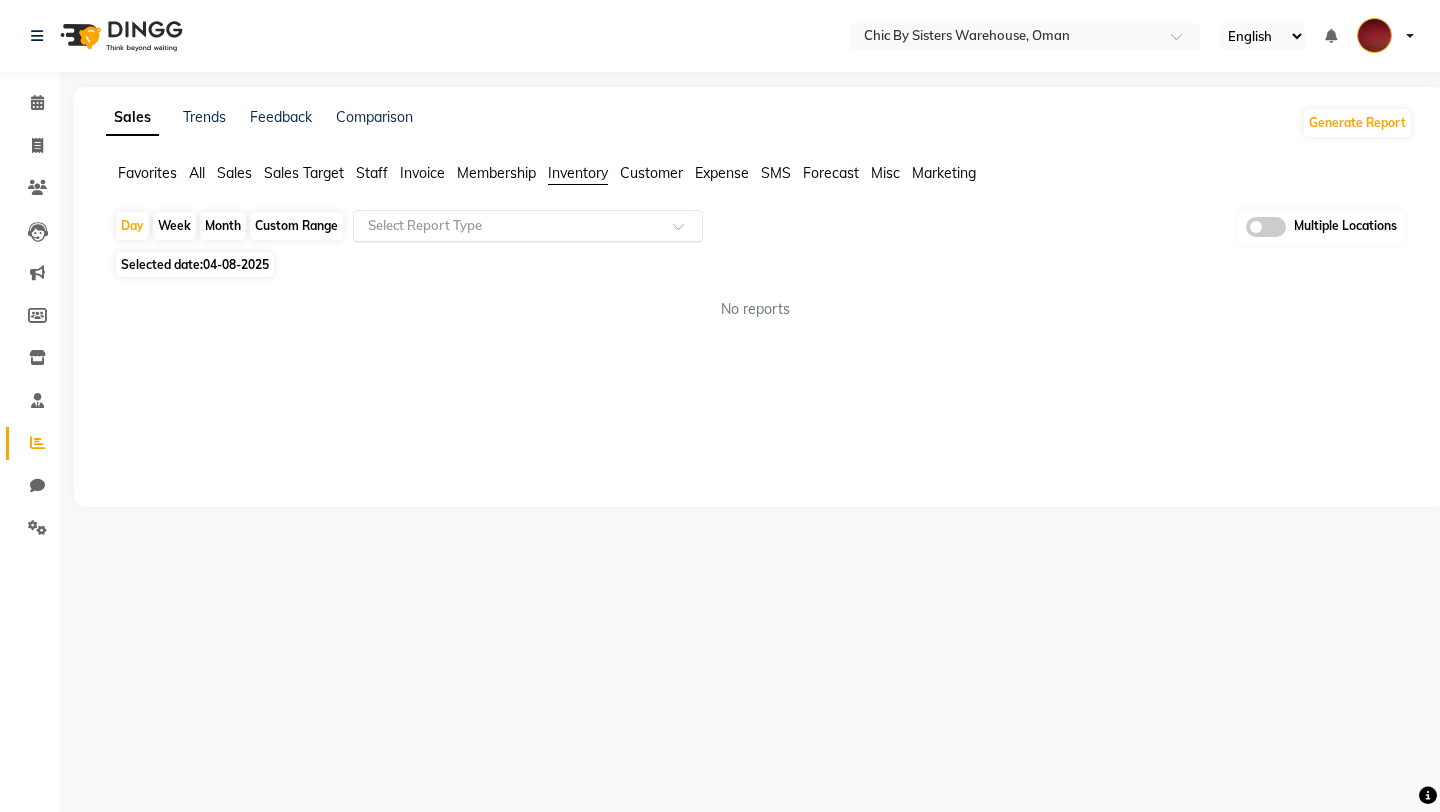 click on "Select Report Type" 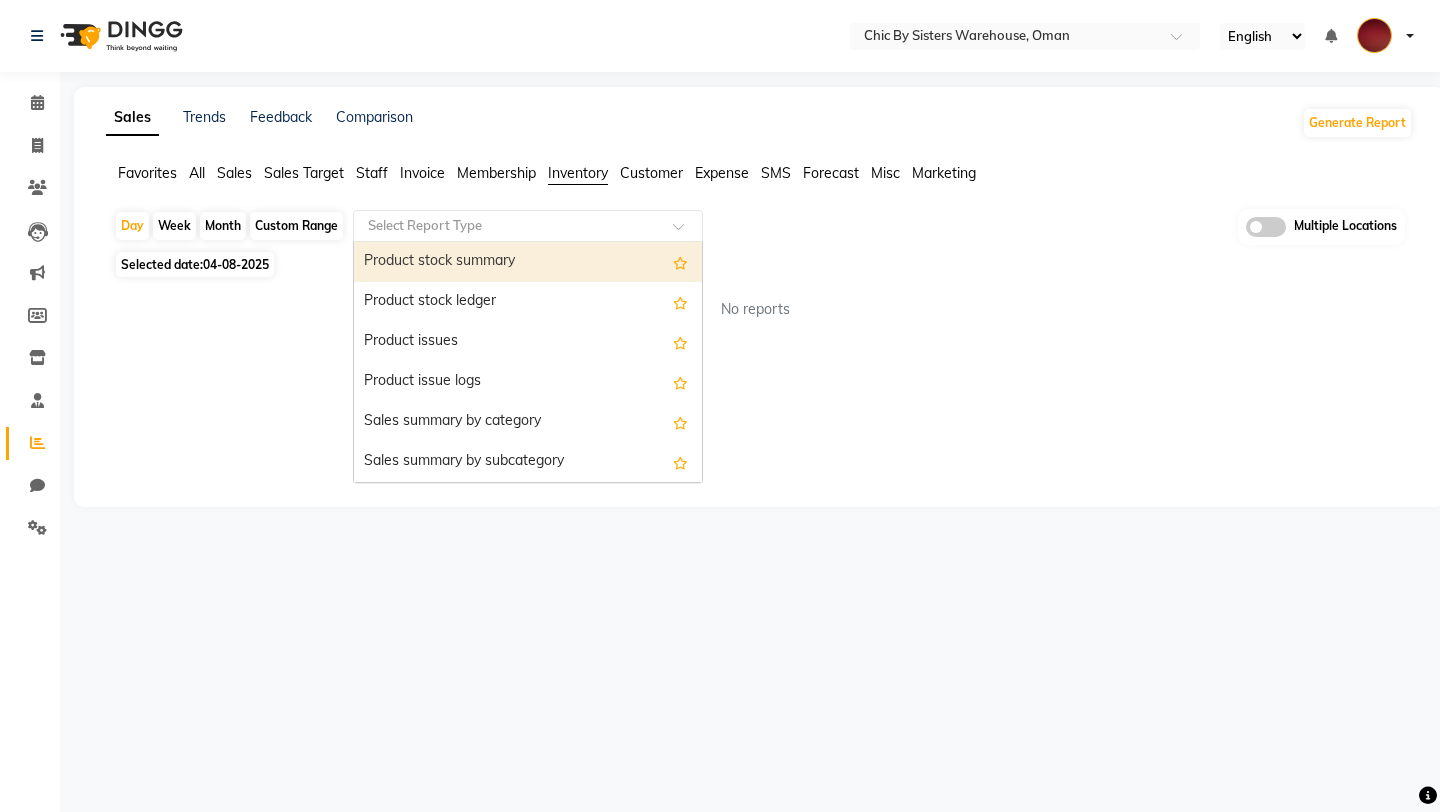 click on "Product stock summary" at bounding box center [528, 262] 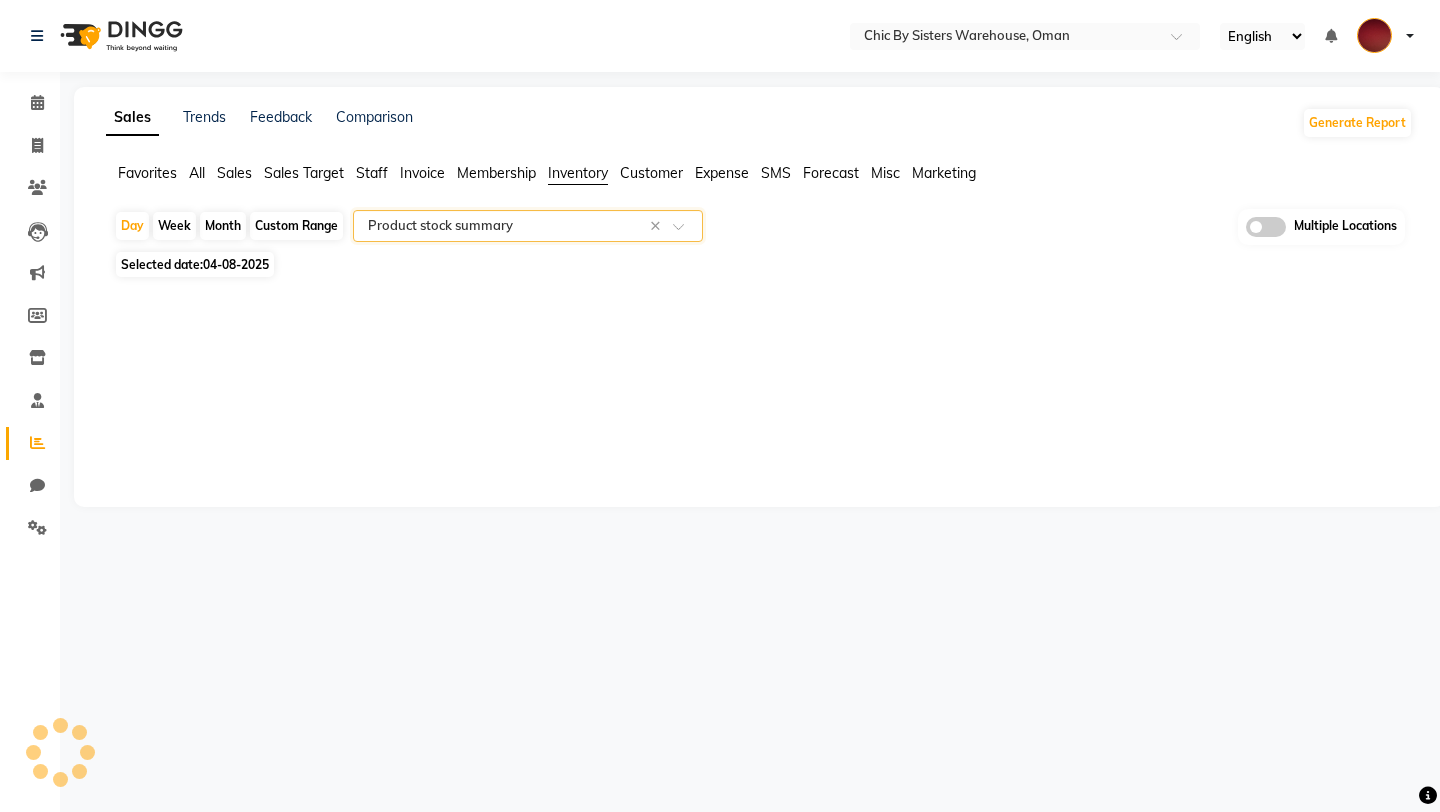 select on "full_report" 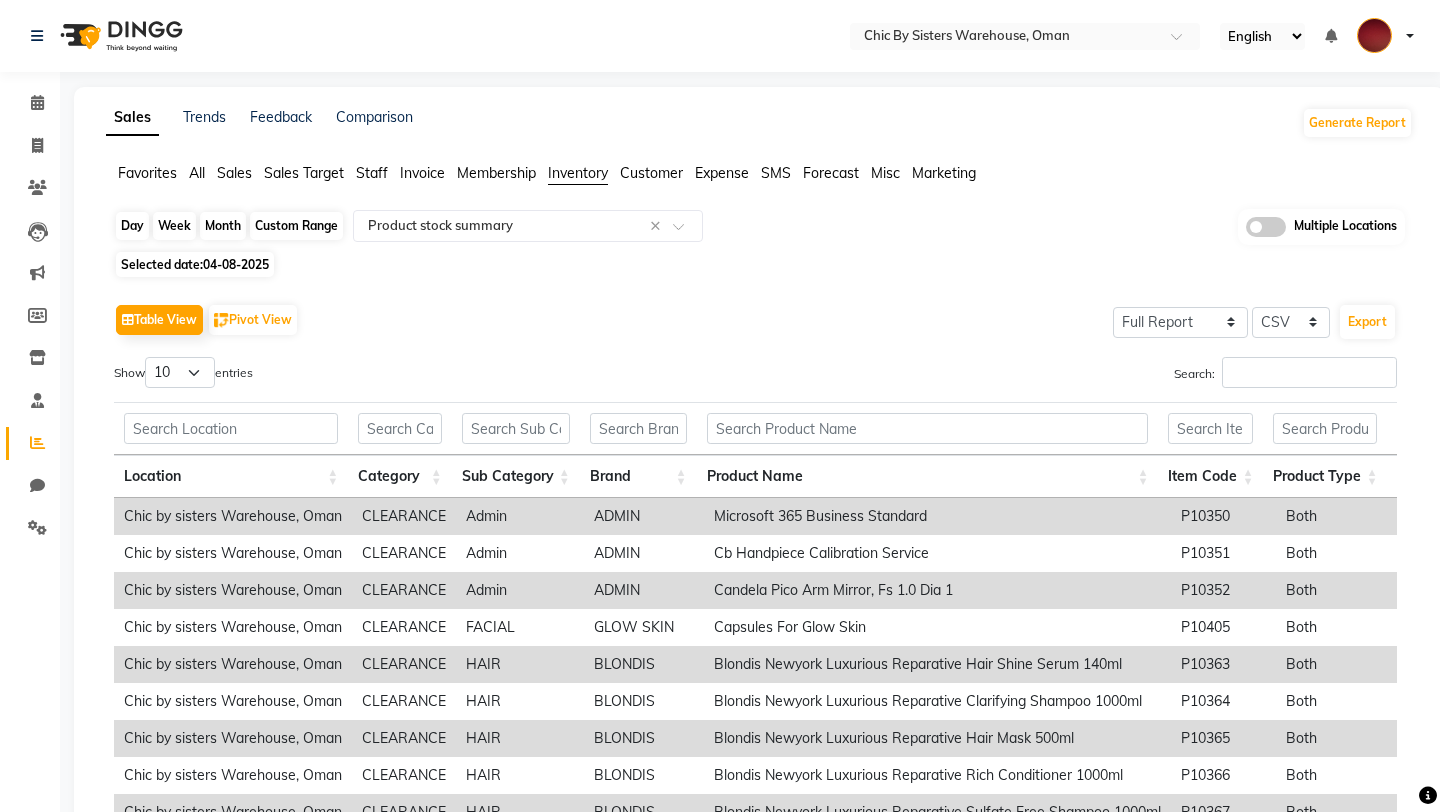 click on "Day" 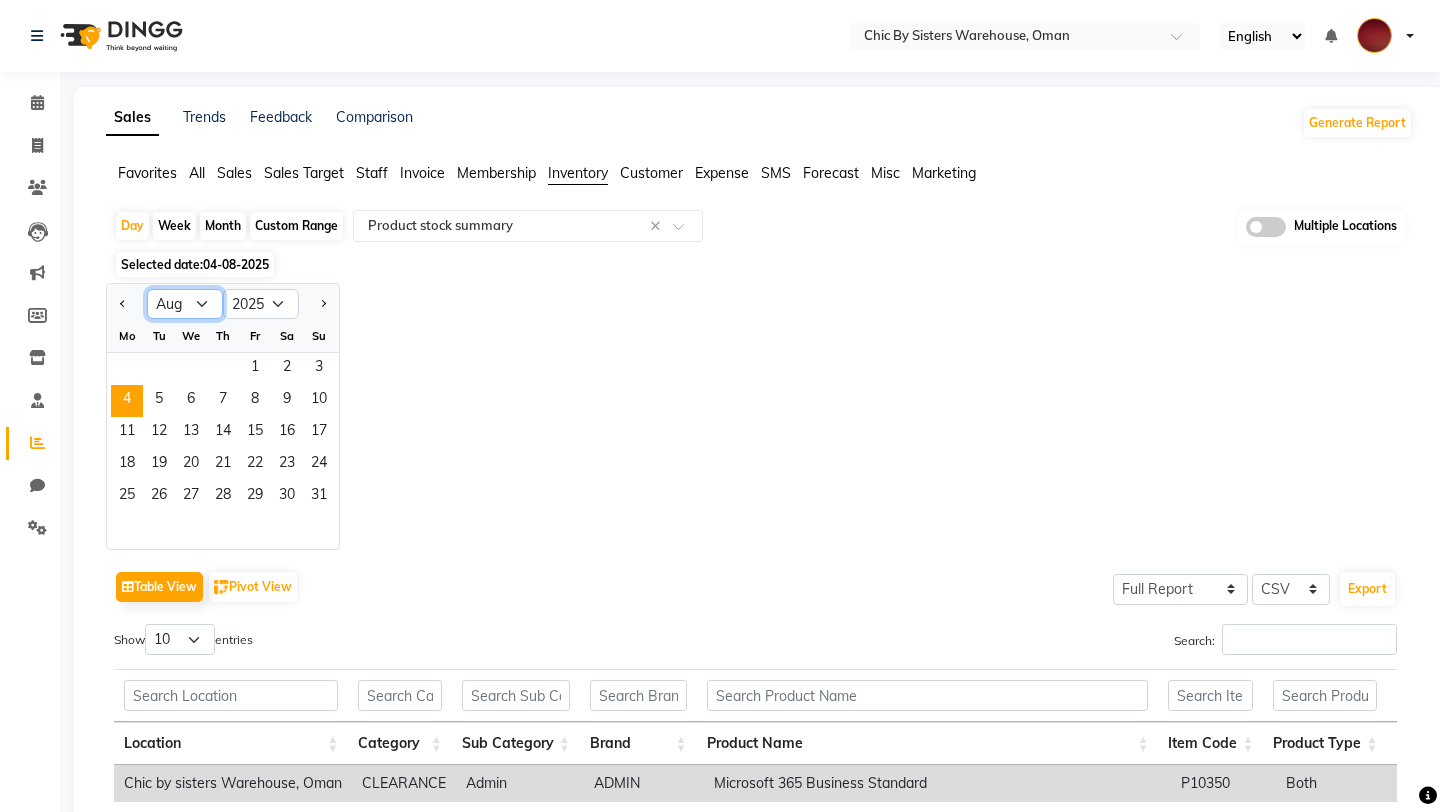 click on "Jan Feb Mar Apr May Jun Jul Aug Sep Oct Nov Dec" 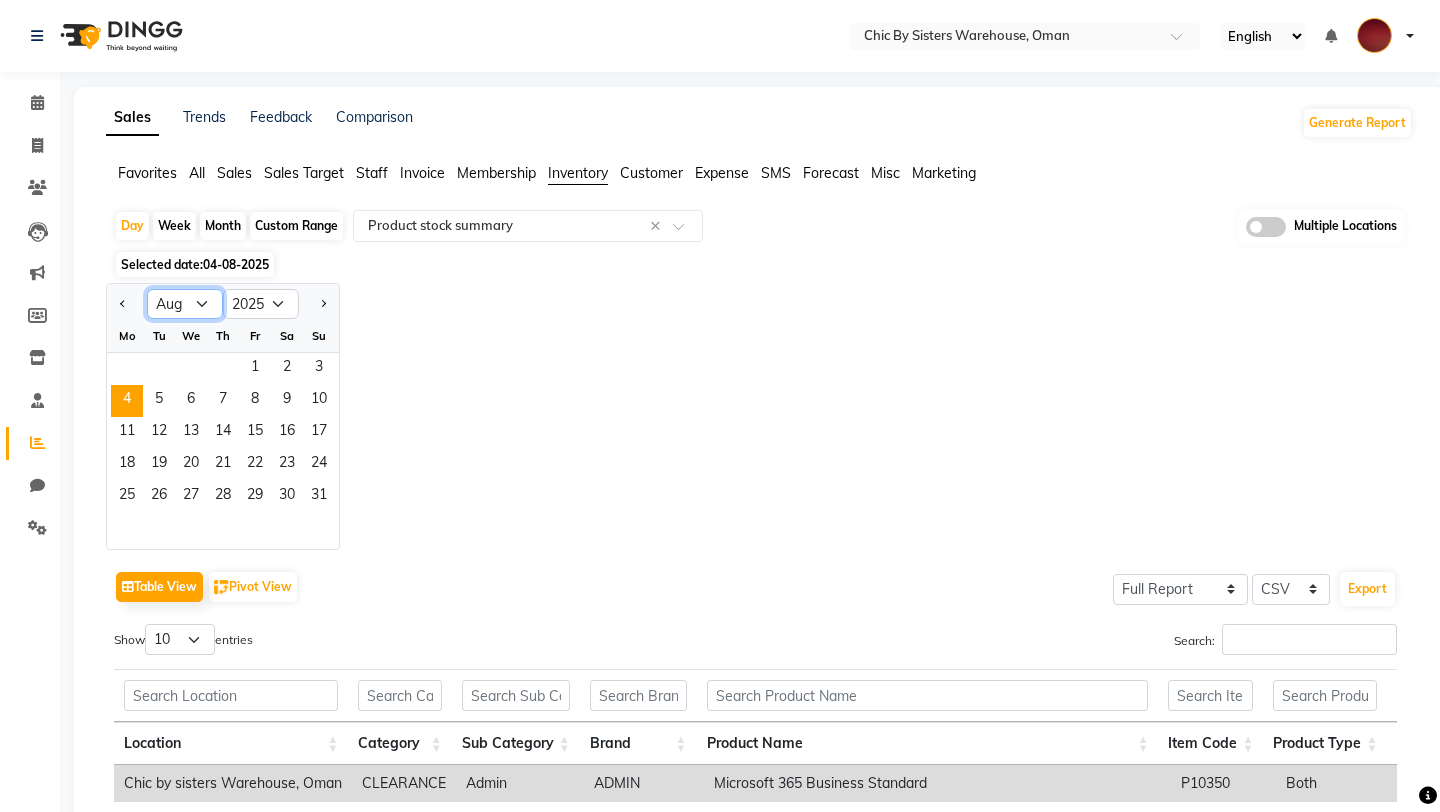 select on "5" 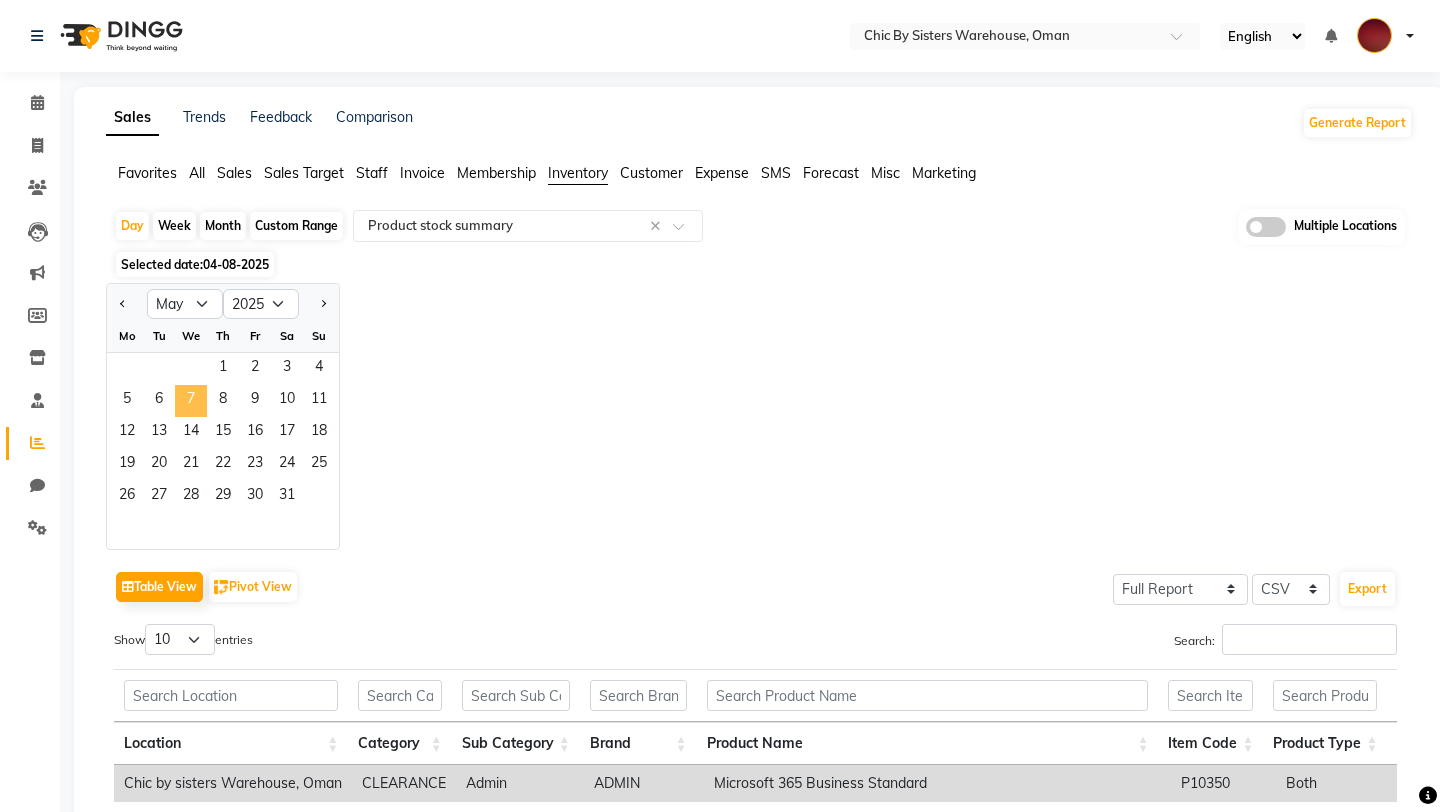 click on "7" 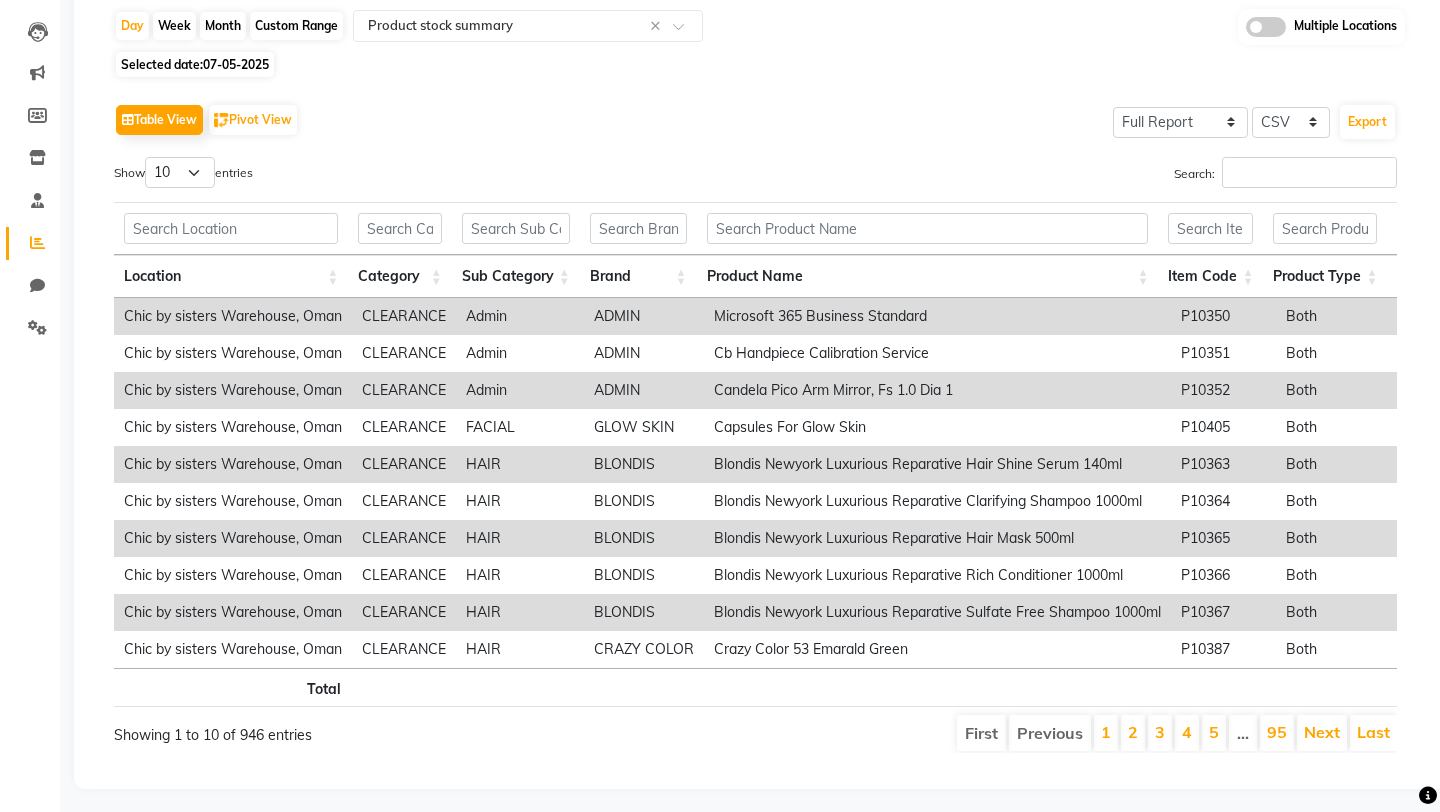 scroll, scrollTop: 203, scrollLeft: 0, axis: vertical 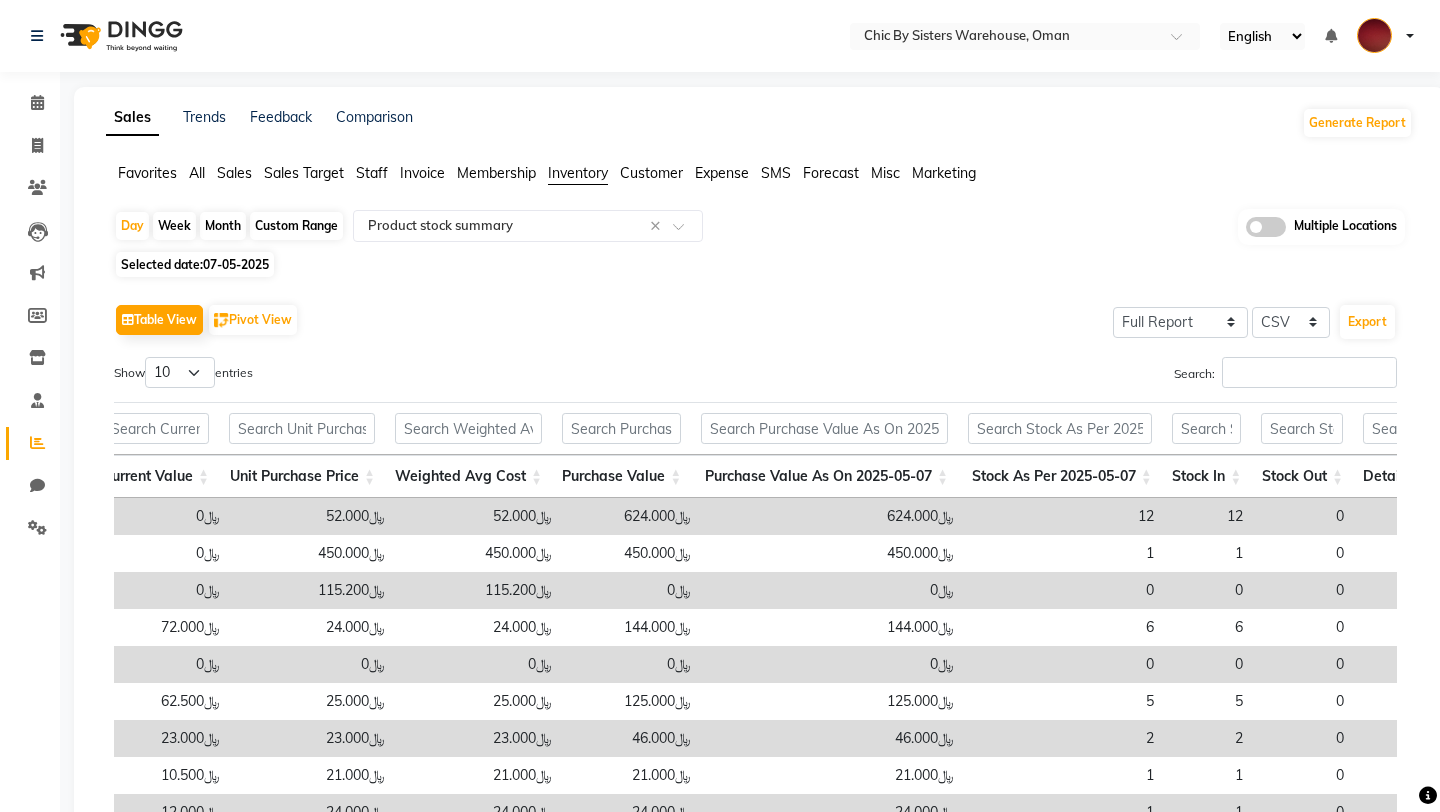 click 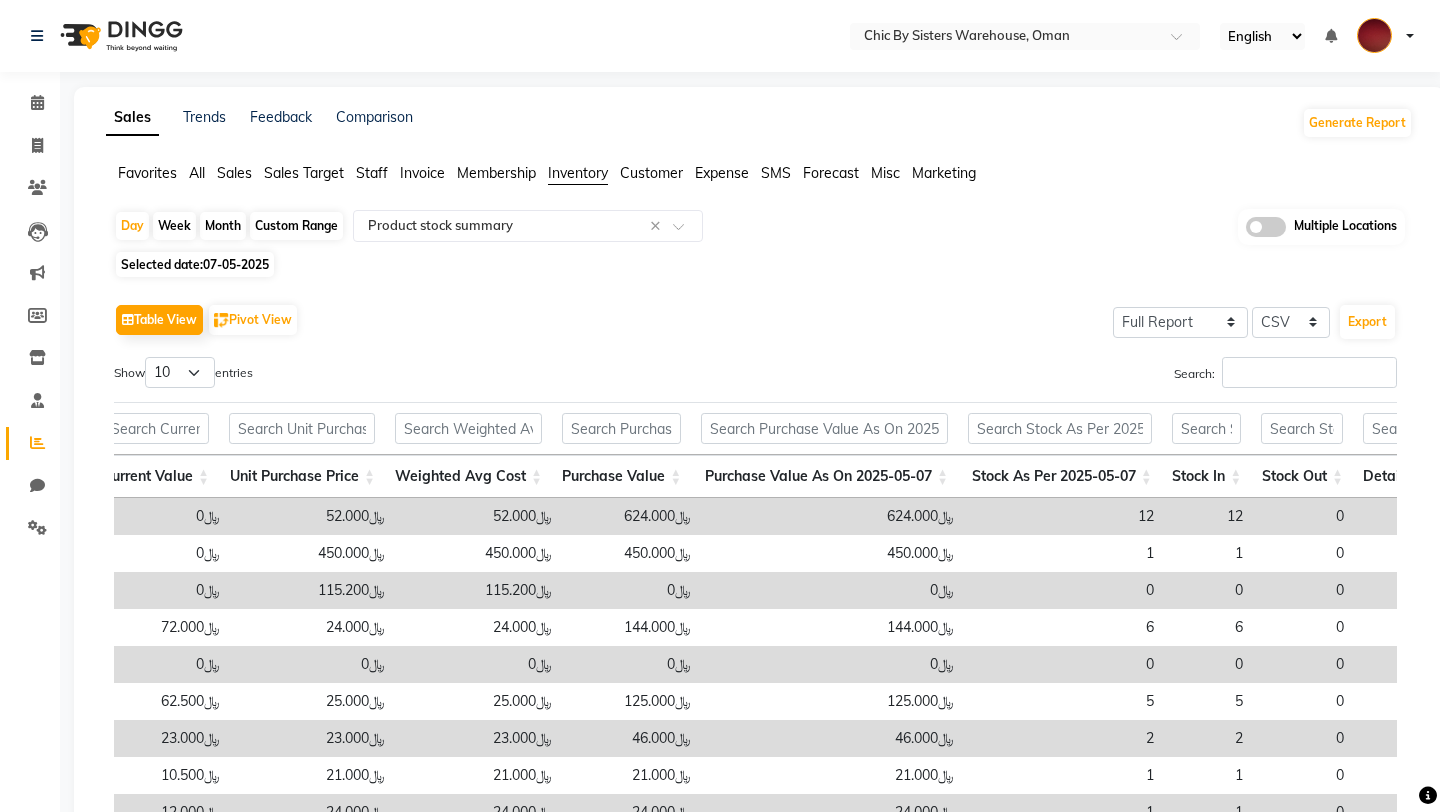 click 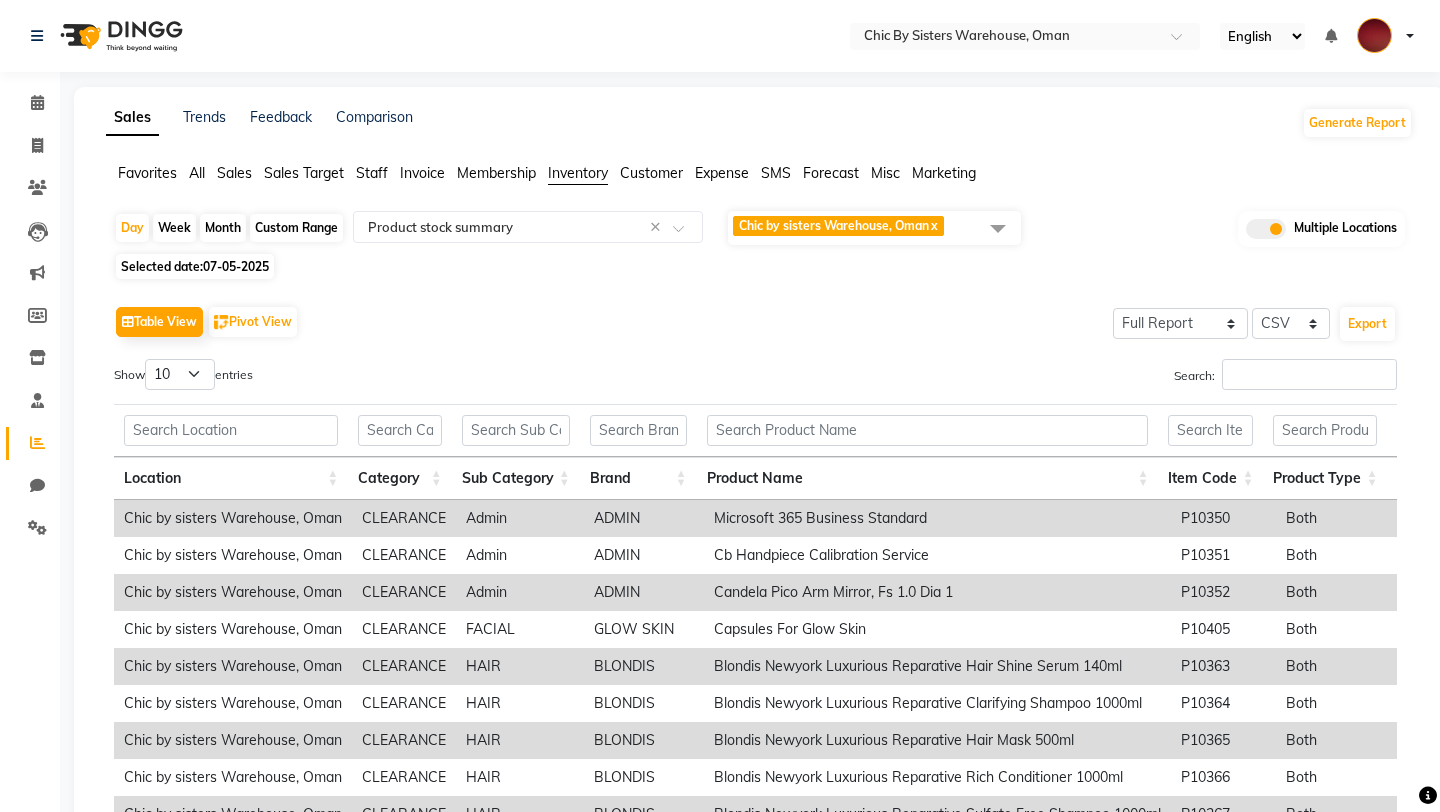 click on "Chic by sisters Warehouse, Oman  x" 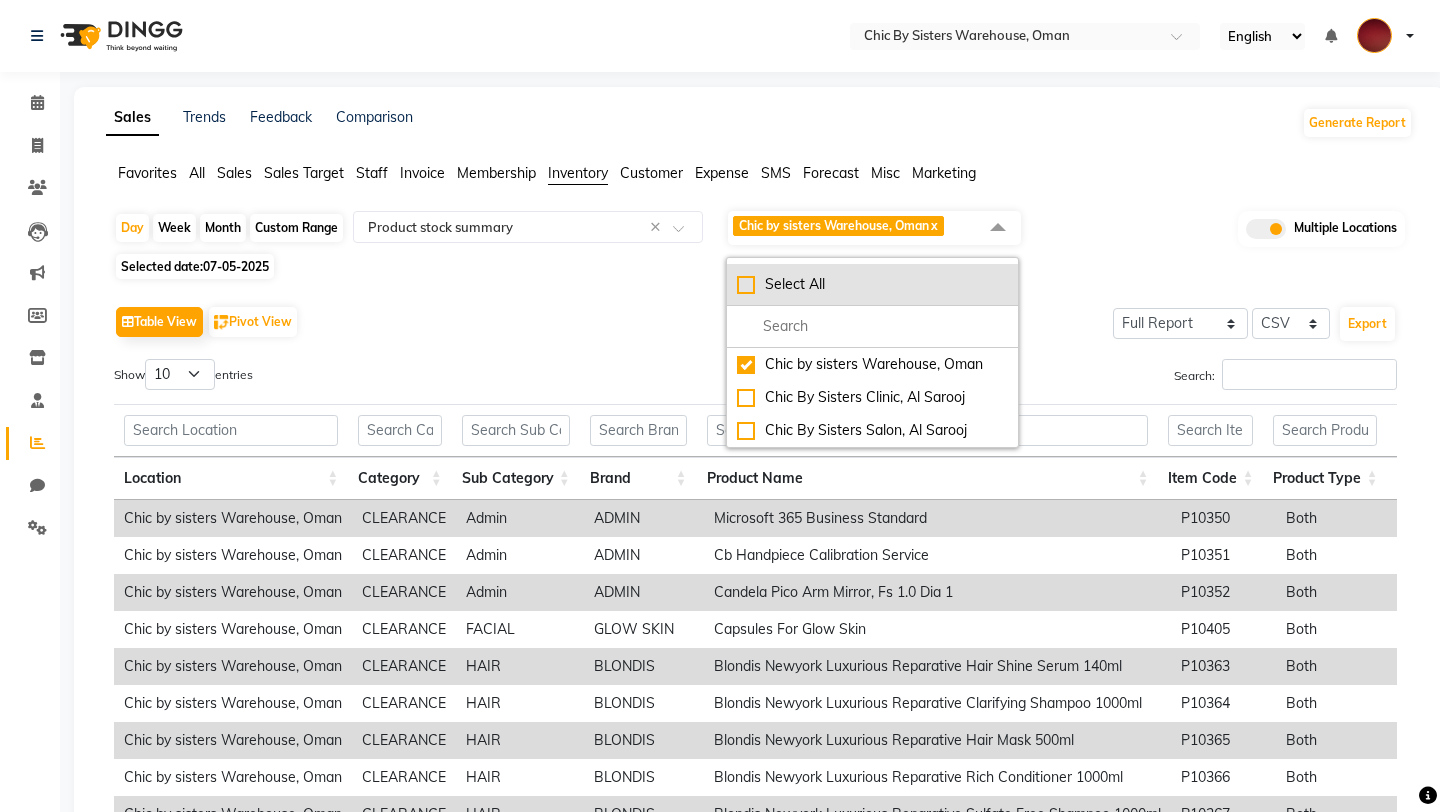 click on "Select All" 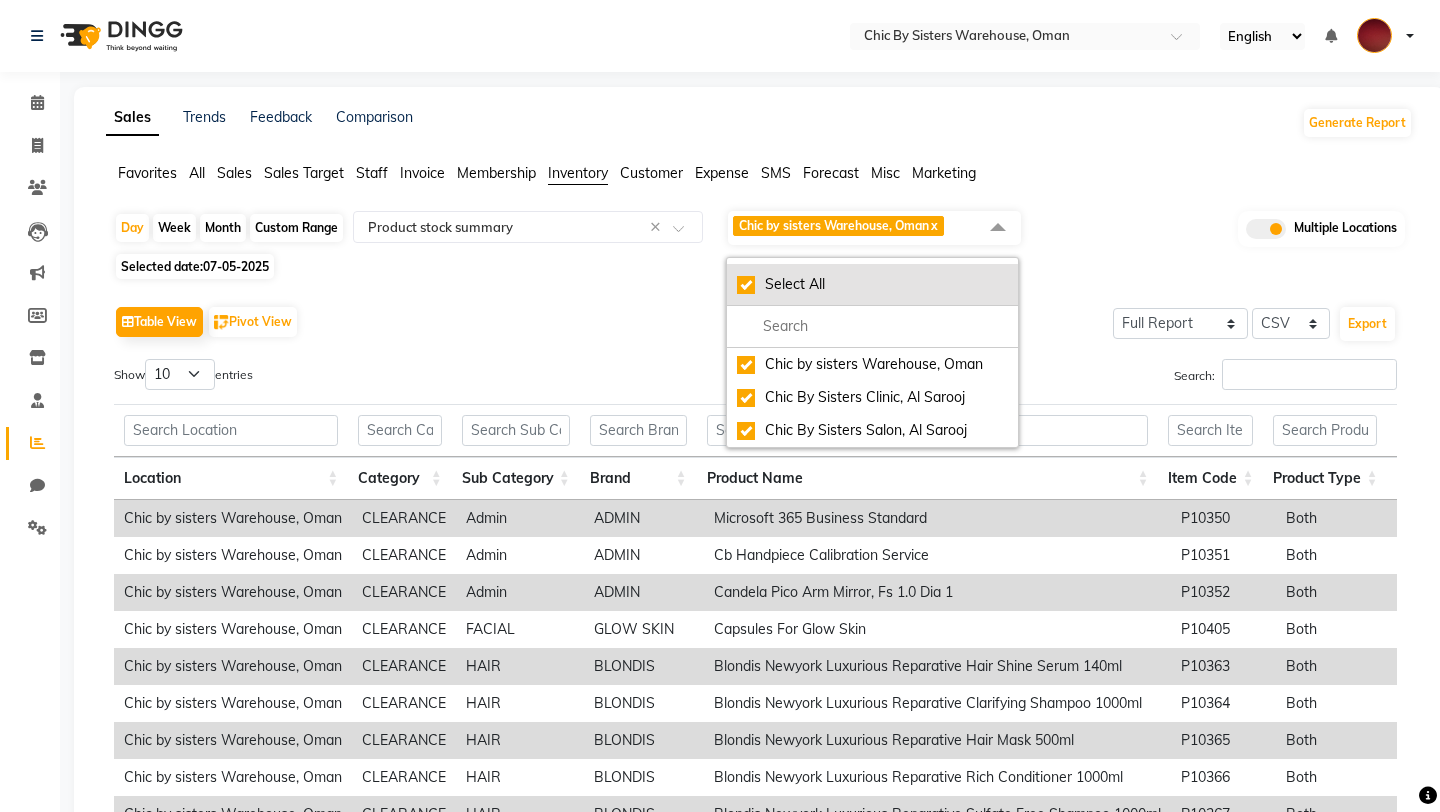 checkbox on "true" 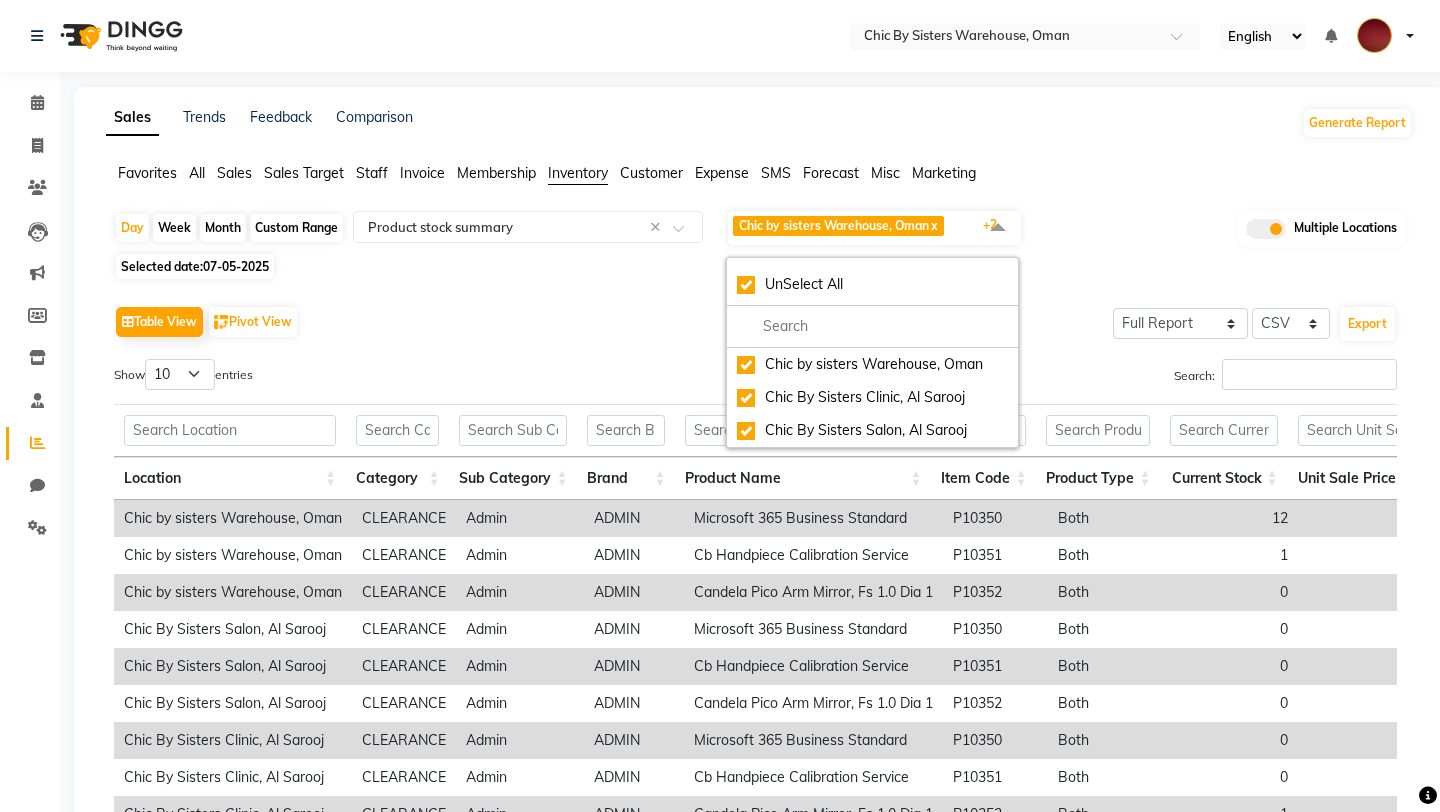 click on "Day   Week   Month   Custom Range  Select Report Type × Product stock summary × Chic by sisters Warehouse, [CITY], [COUNTRY]  x Chic By Sisters Clinic, [CITY]  x Chic By Sisters Salon, [CITY]  x +2 UnSelect All Chic by sisters Warehouse, [COUNTRY] Chic By Sisters Clinic, [CITY] Chic By Sisters Salon, [CITY] Multiple Locations" 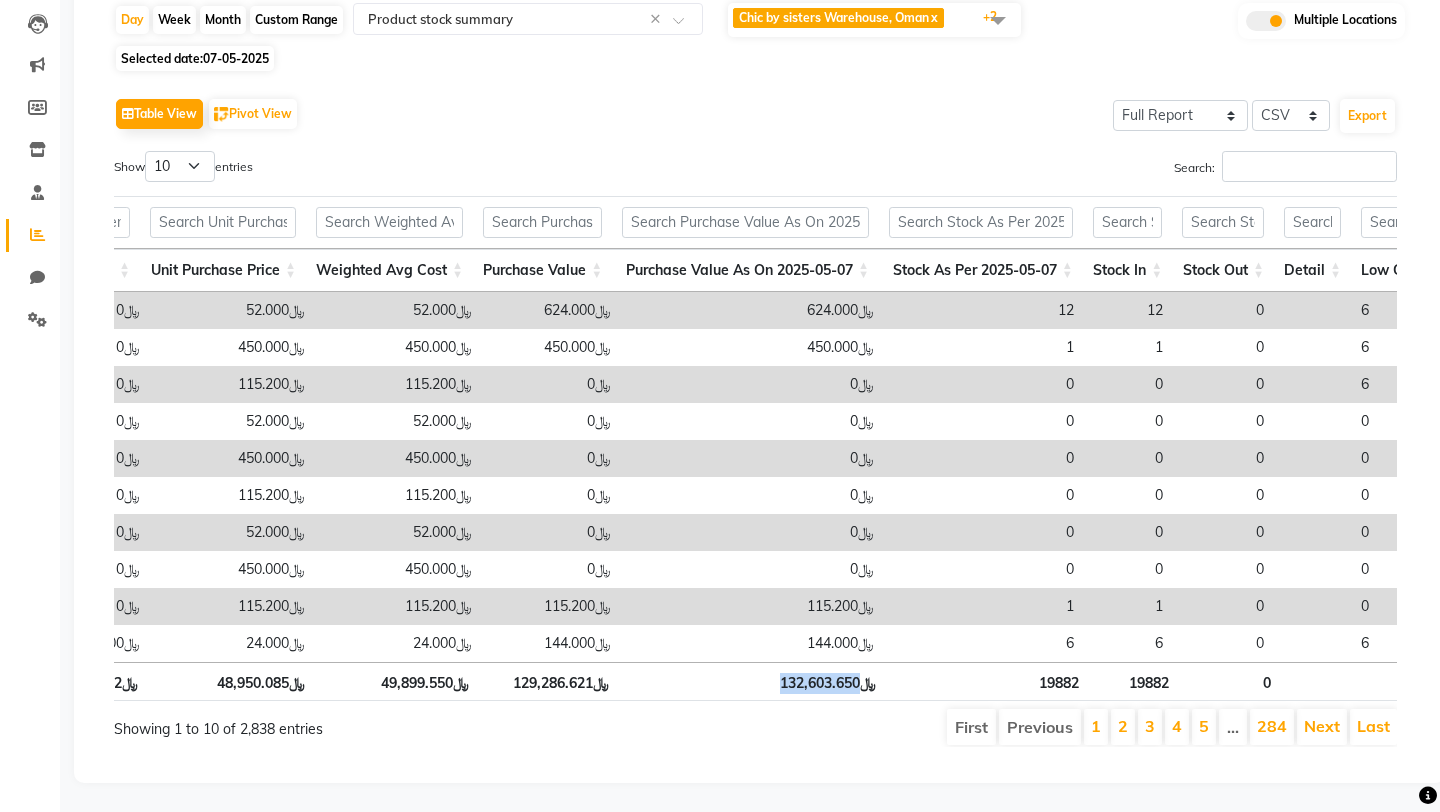 drag, startPoint x: 779, startPoint y: 678, endPoint x: 878, endPoint y: 678, distance: 99 